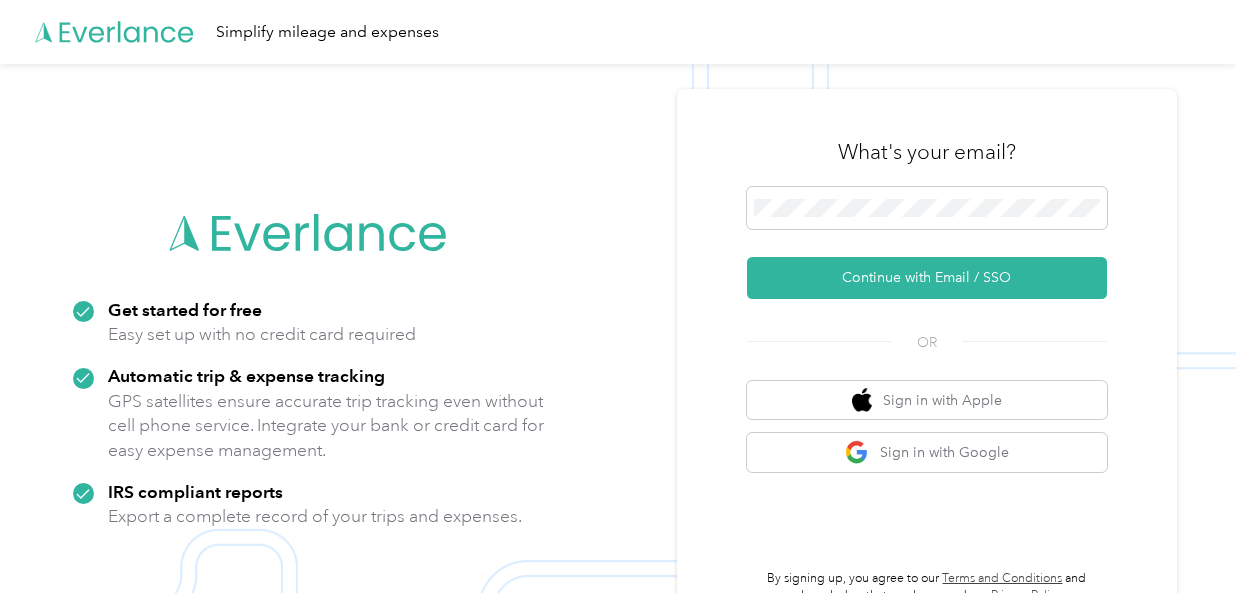 scroll, scrollTop: 0, scrollLeft: 0, axis: both 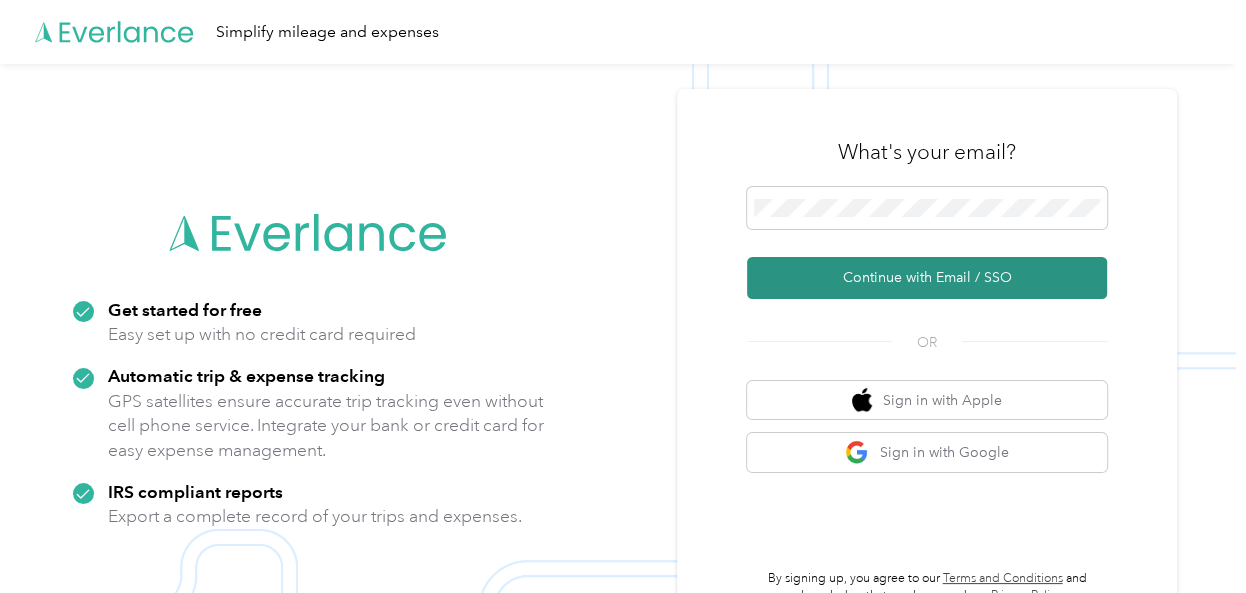 click on "Continue with Email / SSO" at bounding box center (927, 278) 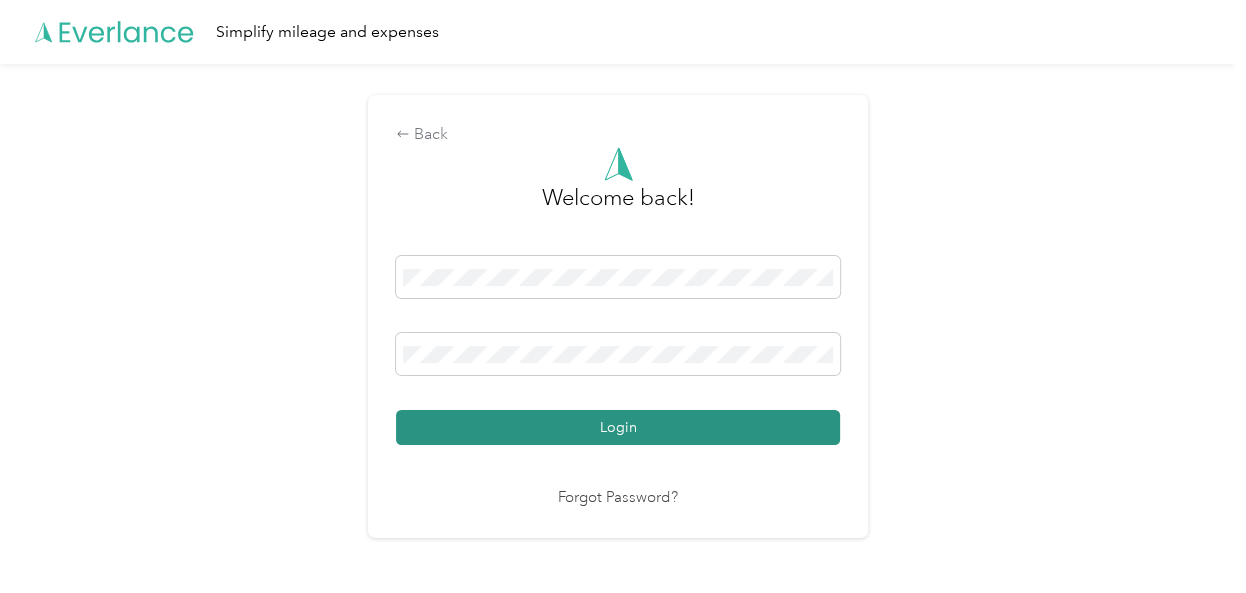 click on "Login" at bounding box center [618, 427] 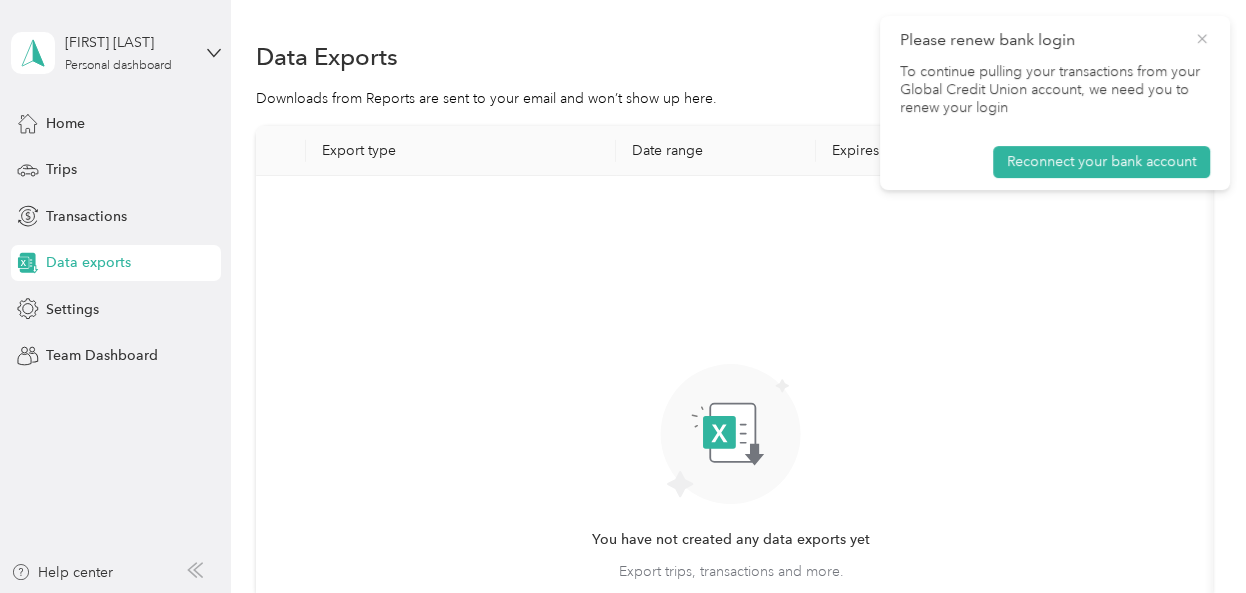 click 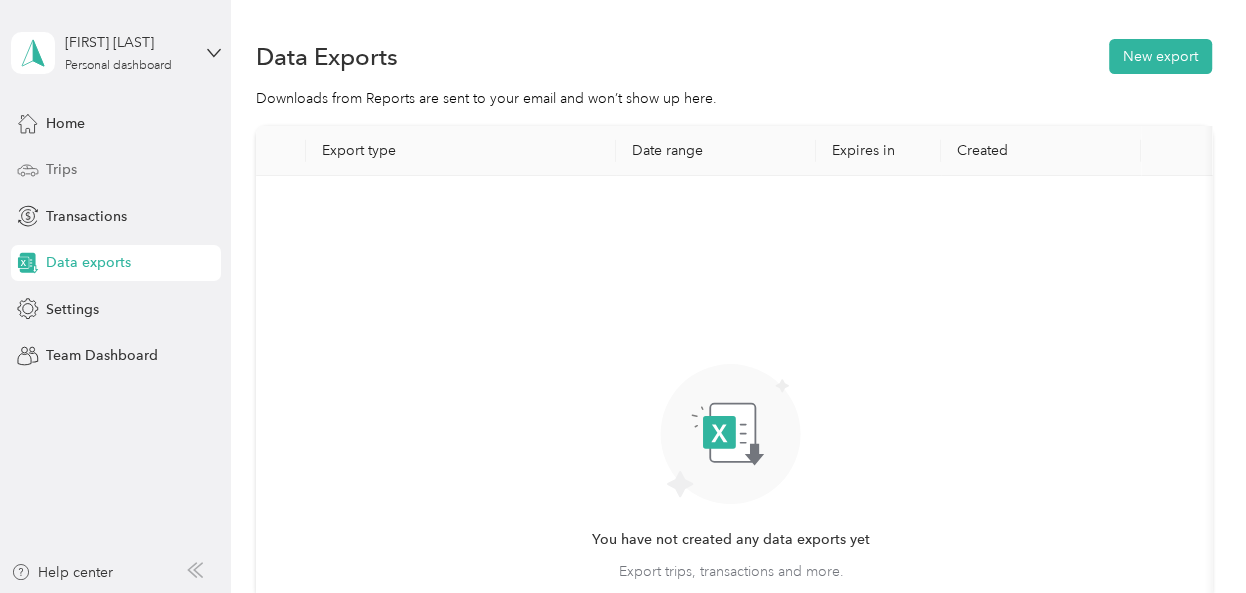 click on "Trips" at bounding box center (61, 169) 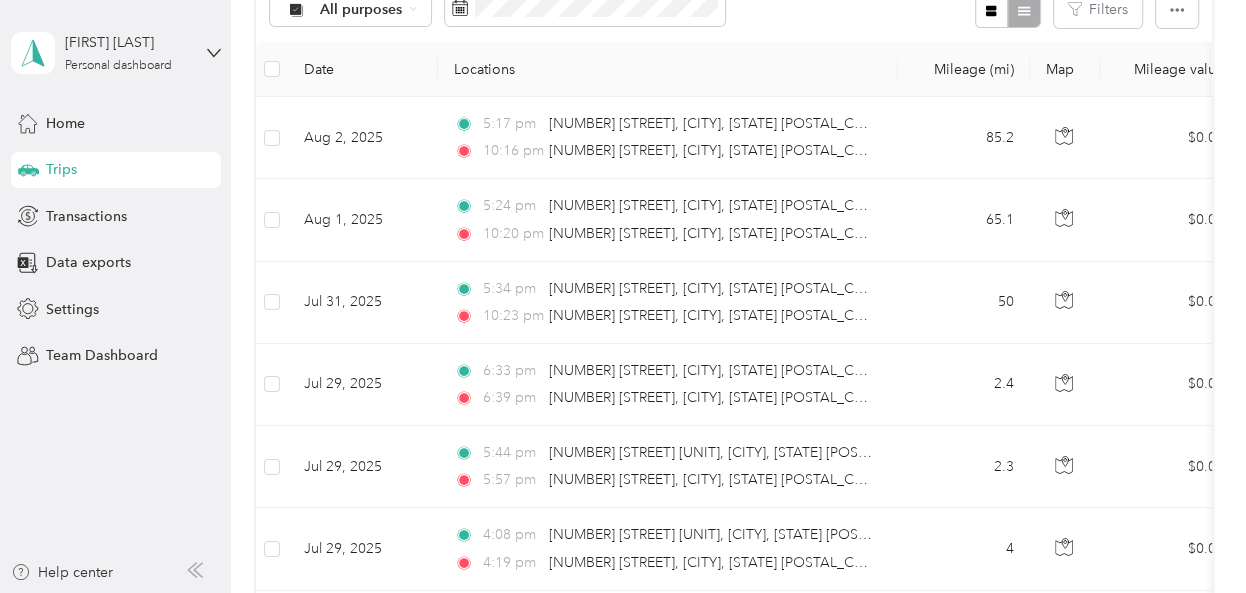 scroll, scrollTop: 300, scrollLeft: 0, axis: vertical 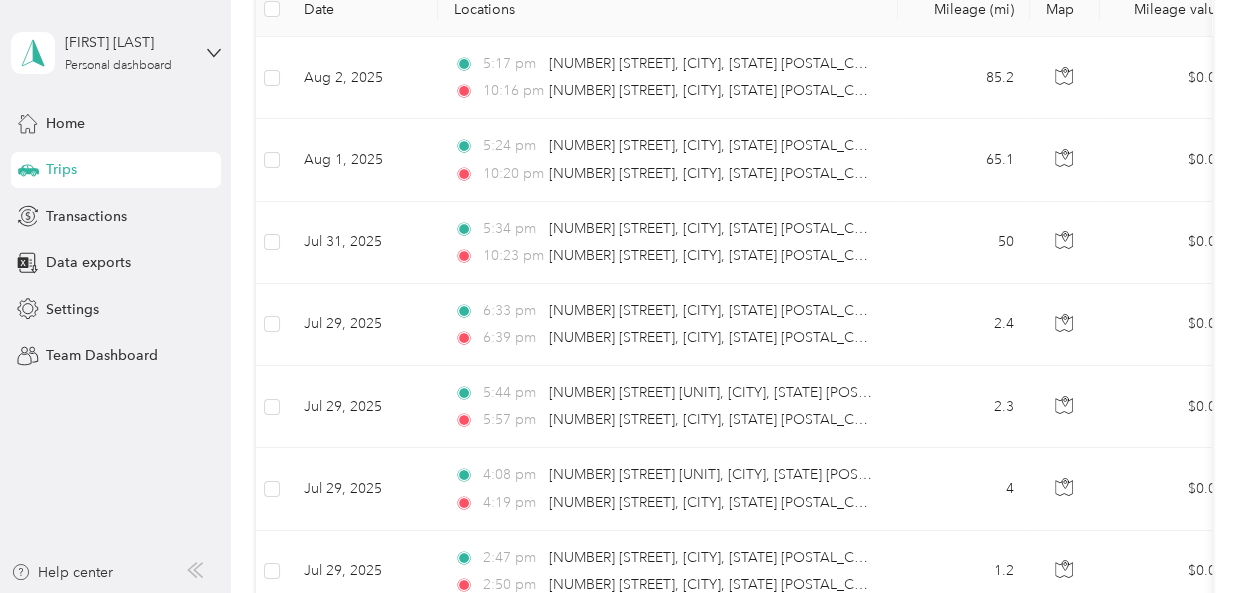 click 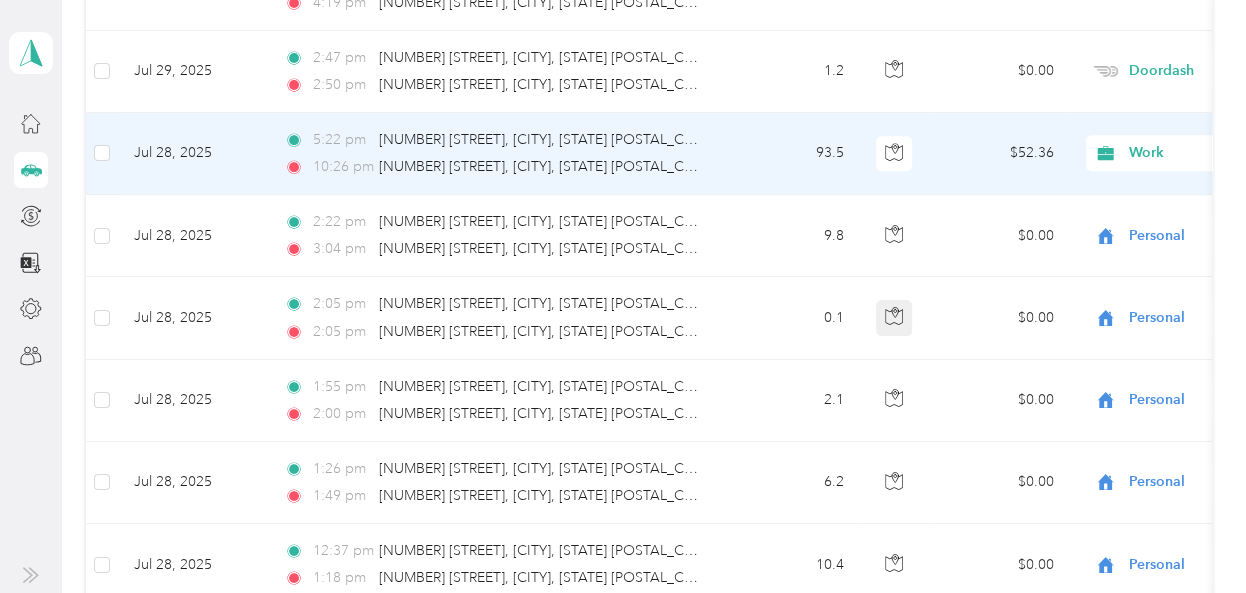 scroll, scrollTop: 500, scrollLeft: 0, axis: vertical 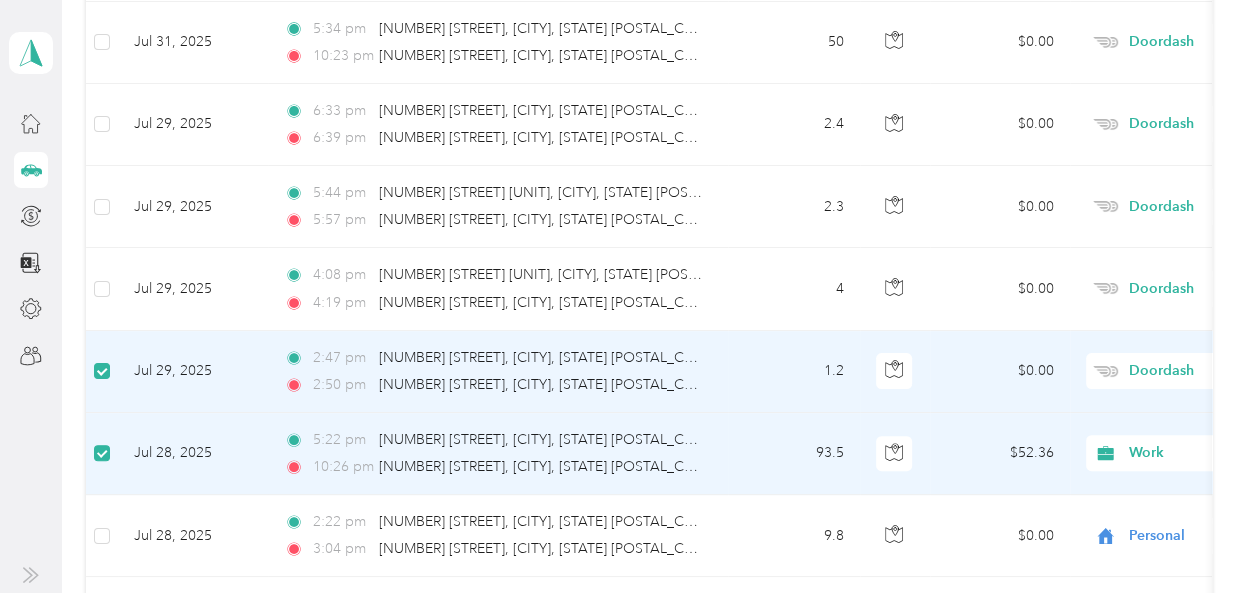 click on "Doordash" at bounding box center (1220, 371) 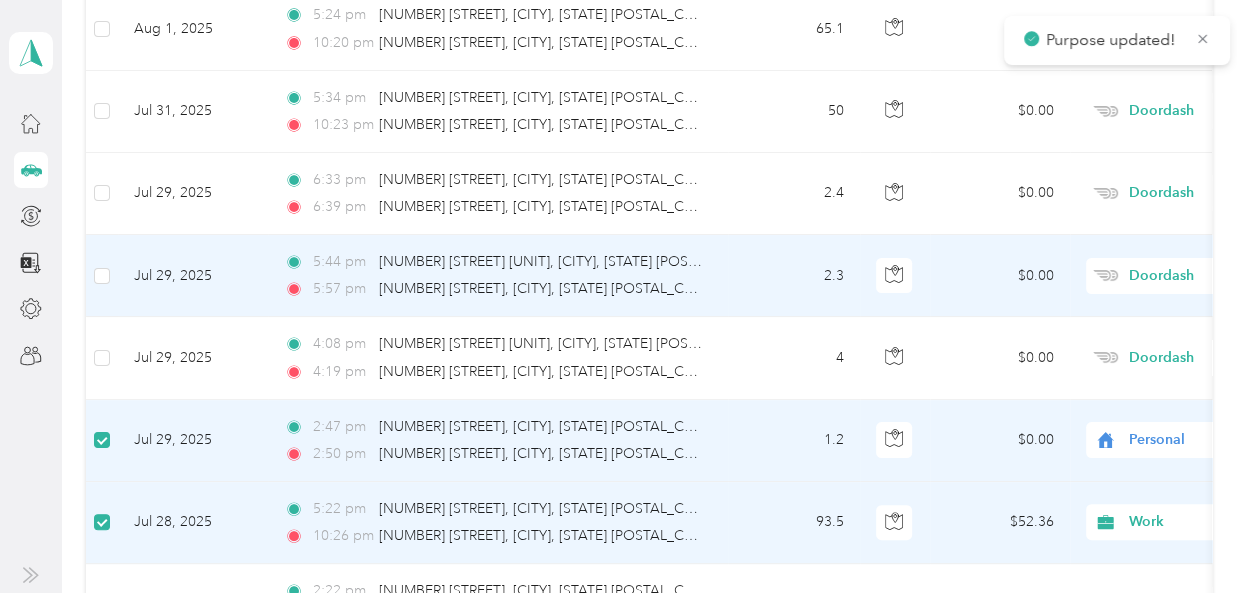 scroll, scrollTop: 398, scrollLeft: 0, axis: vertical 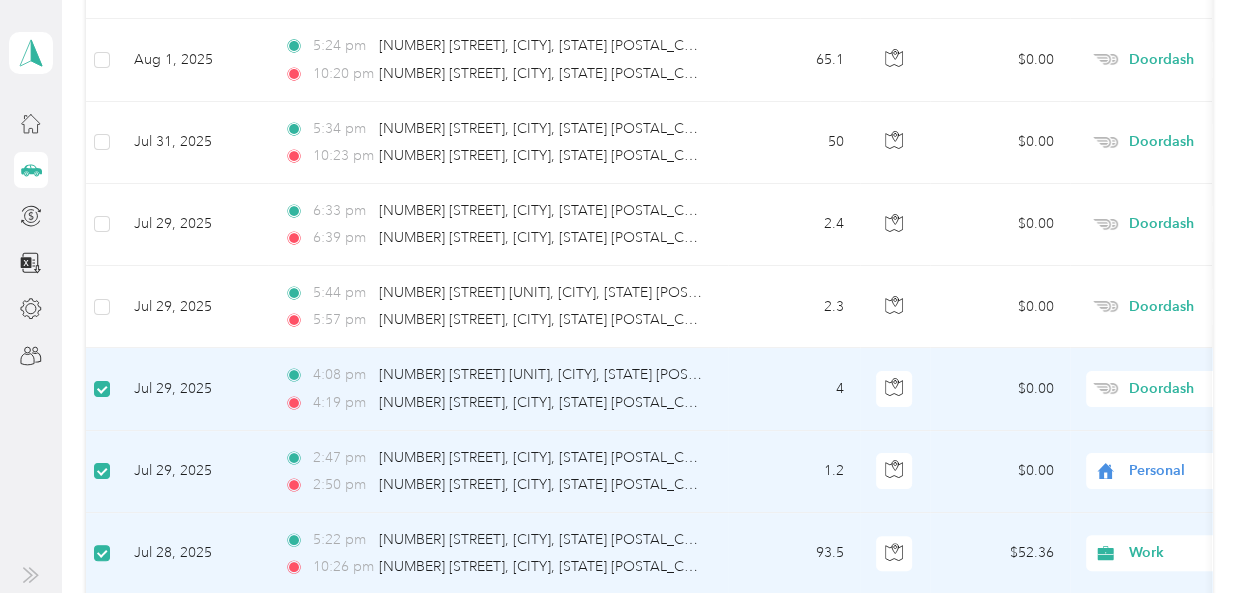 click on "Doordash" at bounding box center [1220, 389] 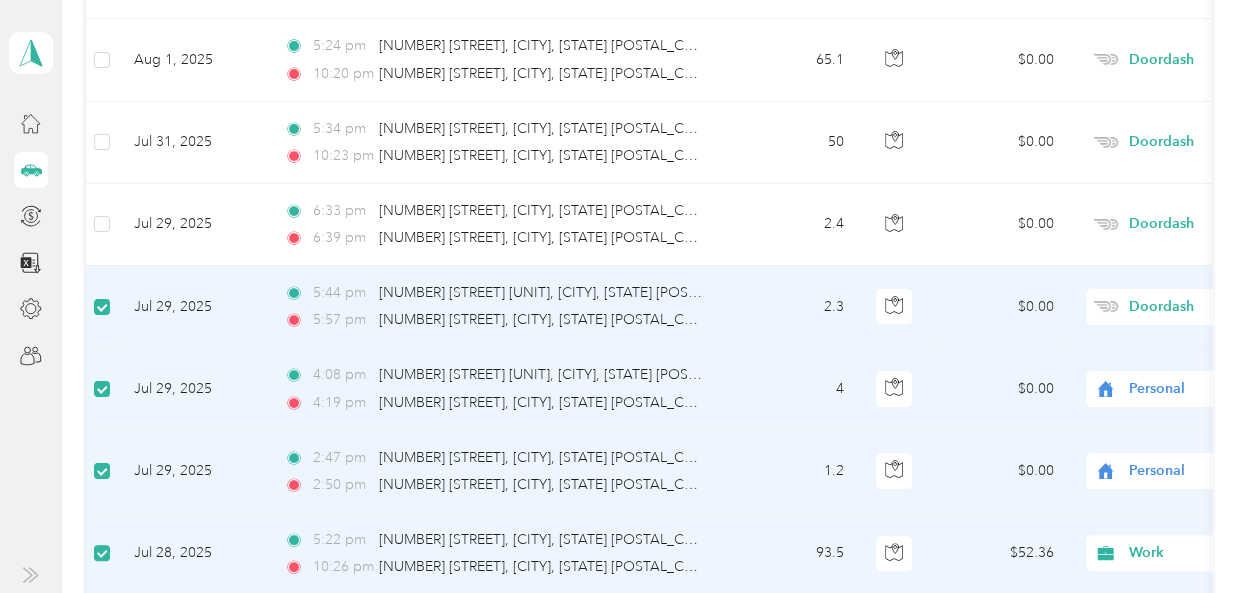 click on "Doordash" at bounding box center (1220, 307) 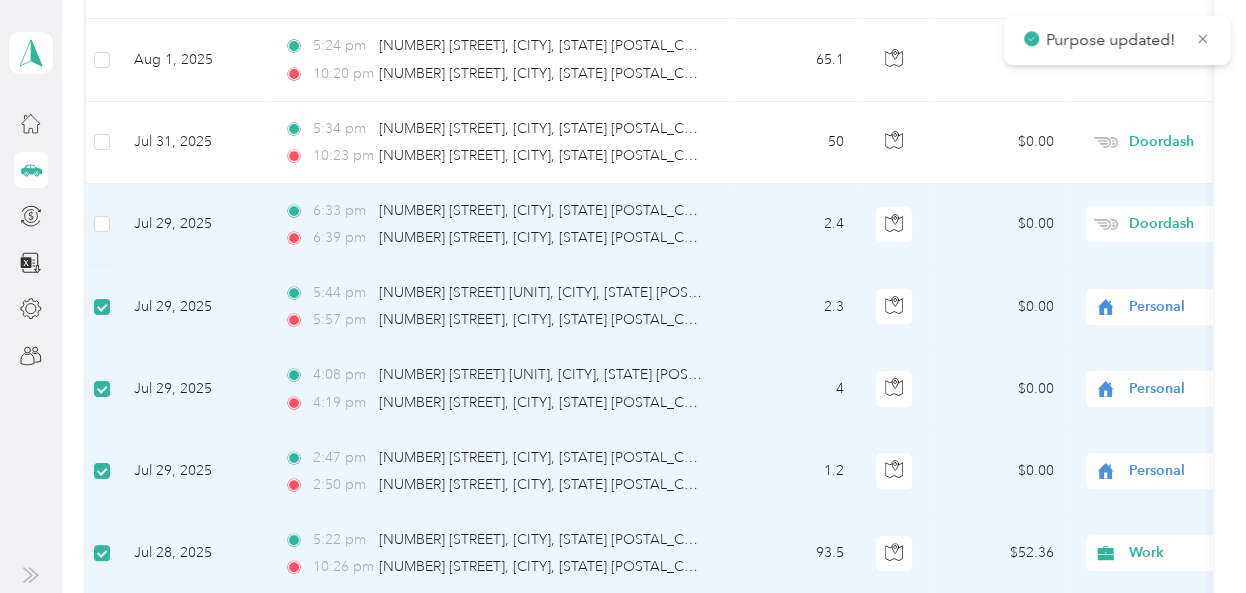 scroll, scrollTop: 298, scrollLeft: 0, axis: vertical 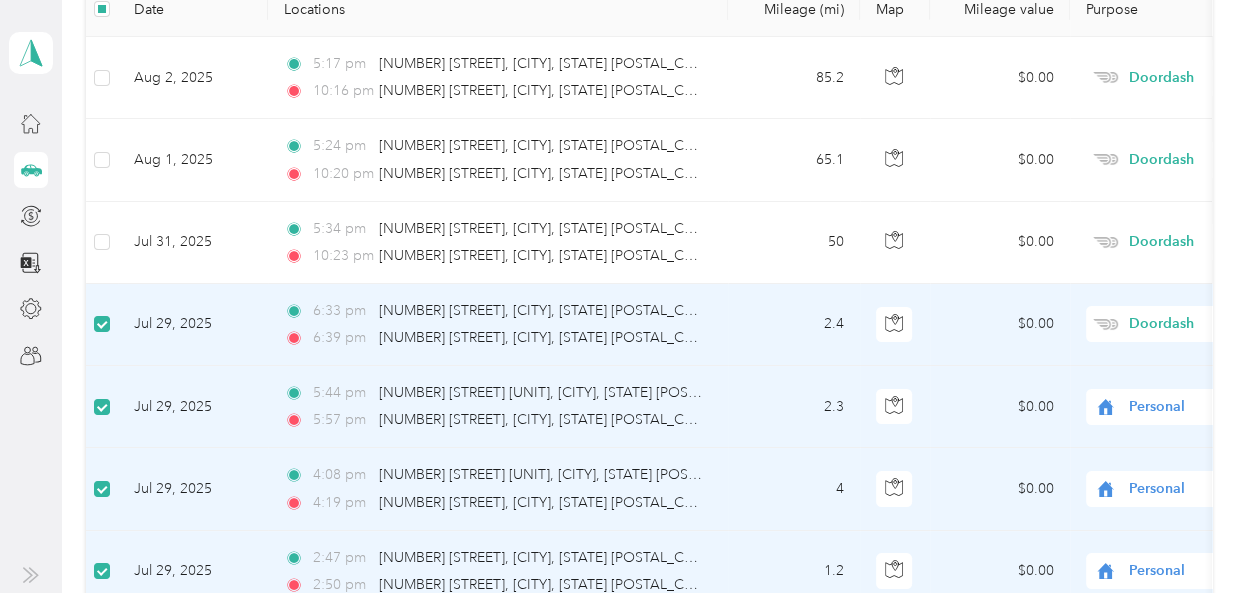 click on "Doordash" at bounding box center [1220, 324] 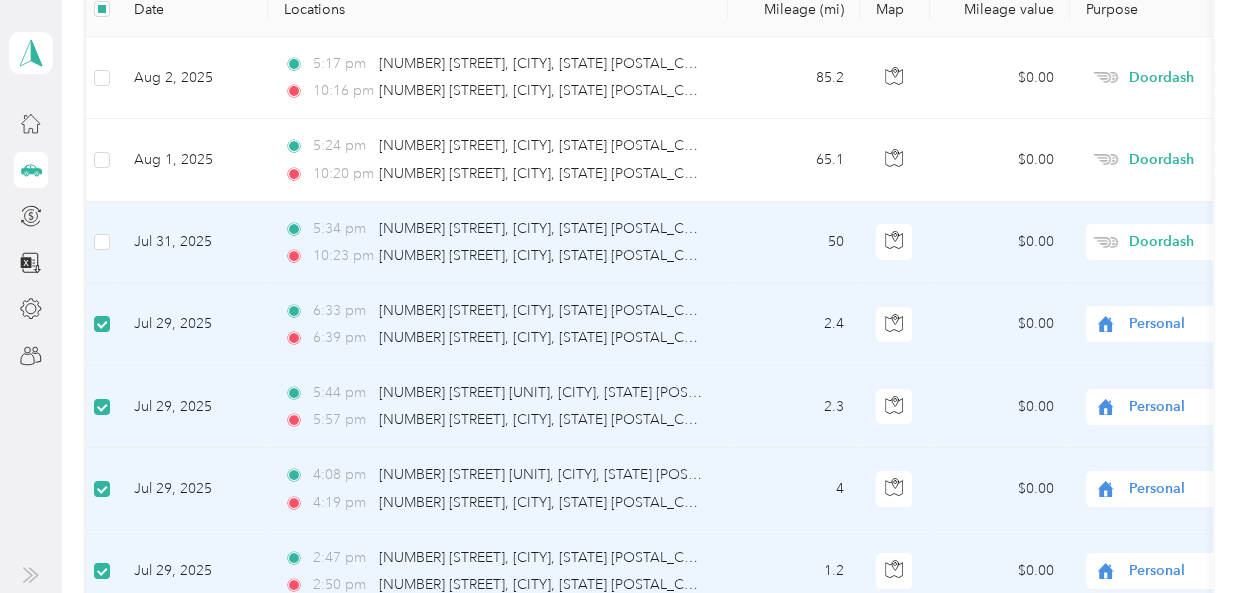 scroll, scrollTop: 198, scrollLeft: 0, axis: vertical 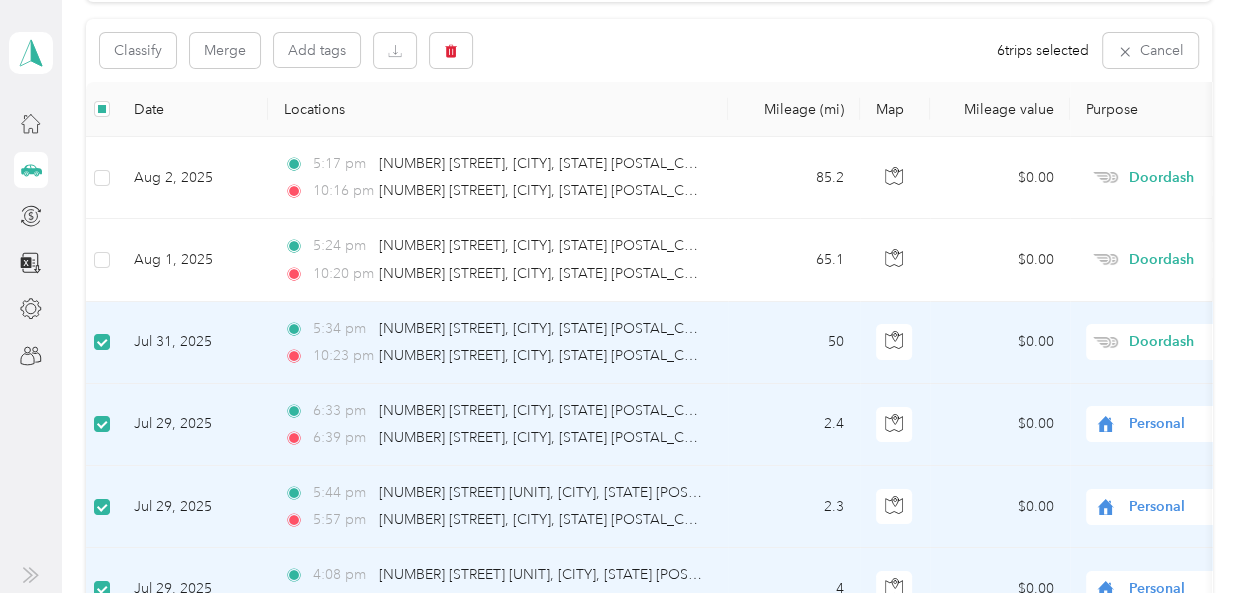 click on "Doordash" at bounding box center [1220, 342] 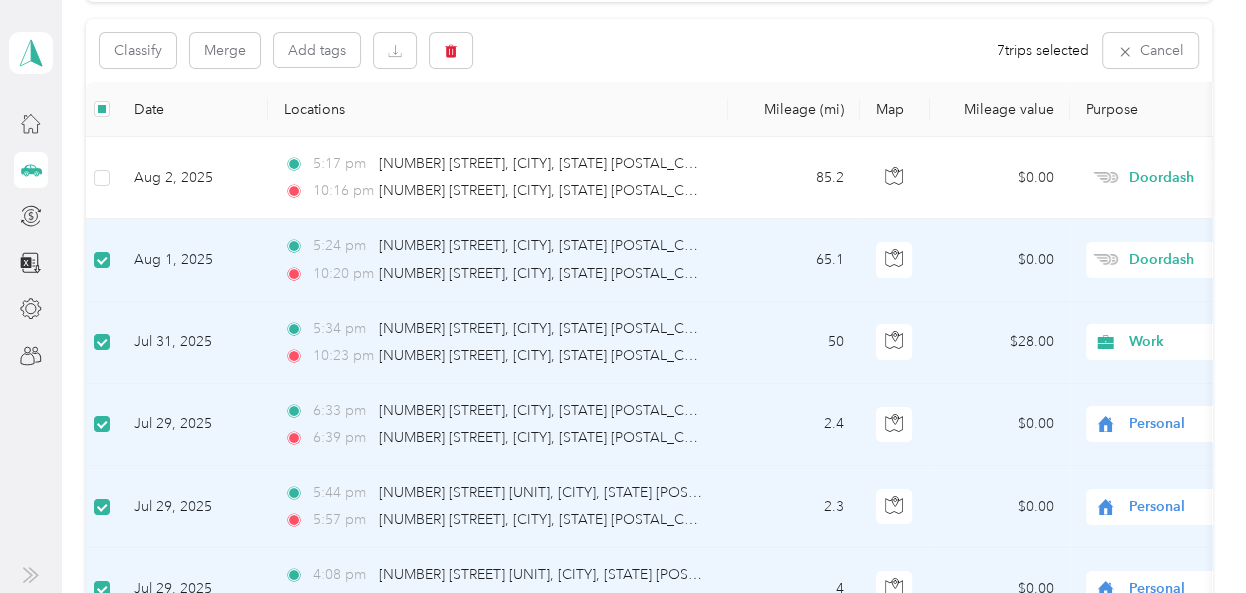 click on "Doordash" at bounding box center (1220, 260) 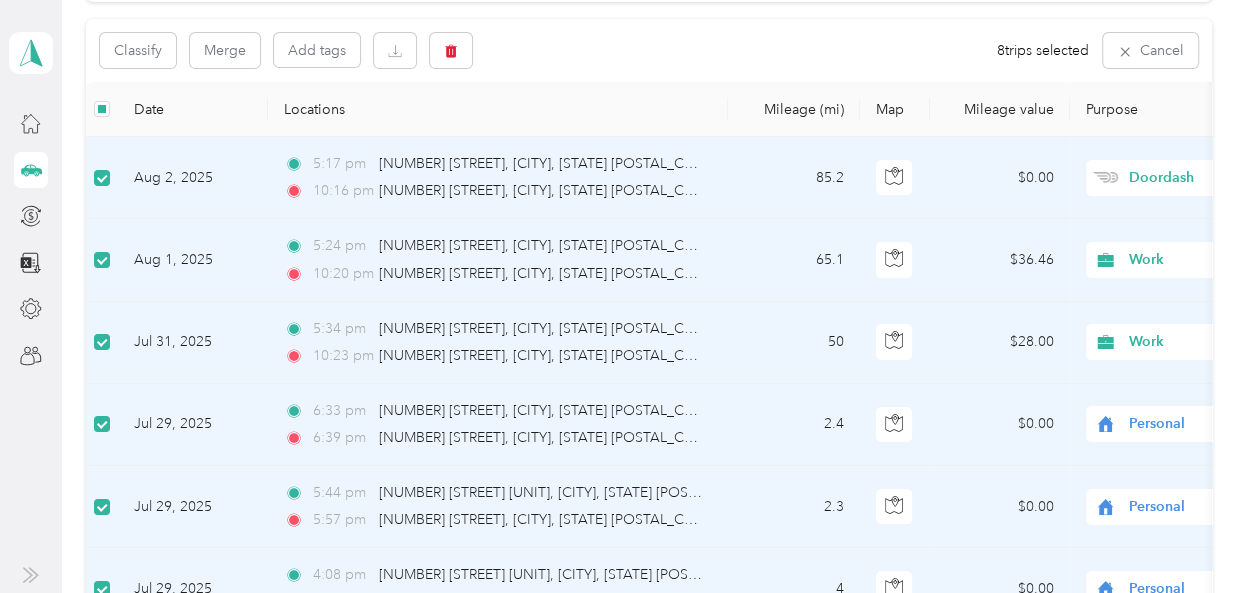 click on "Doordash" at bounding box center (1220, 178) 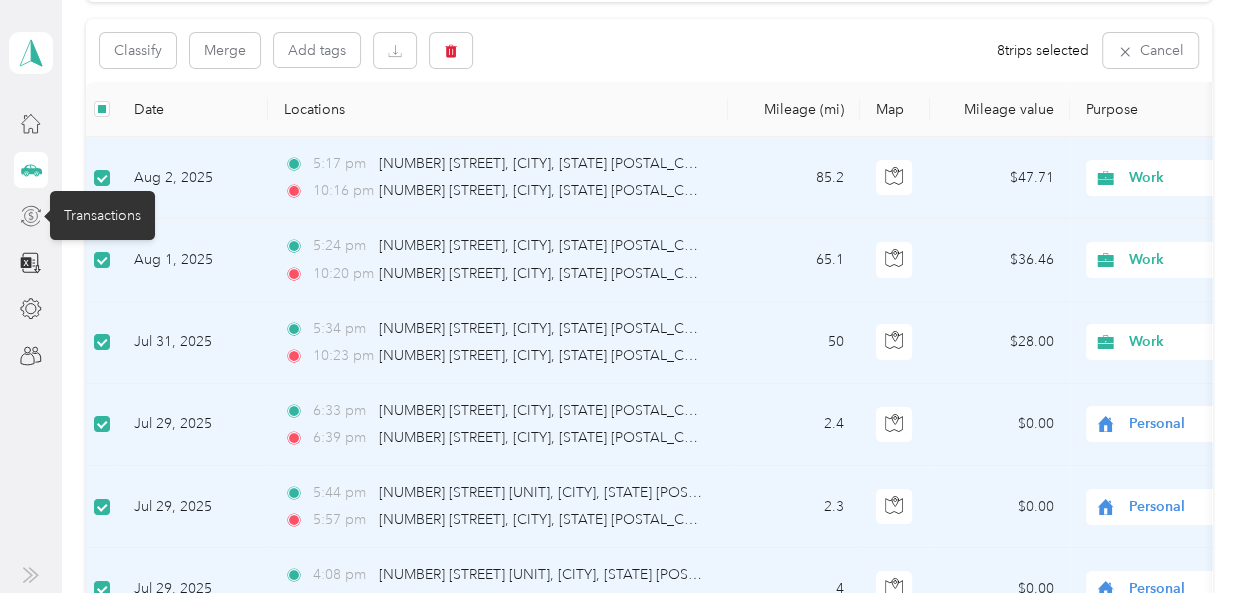 click 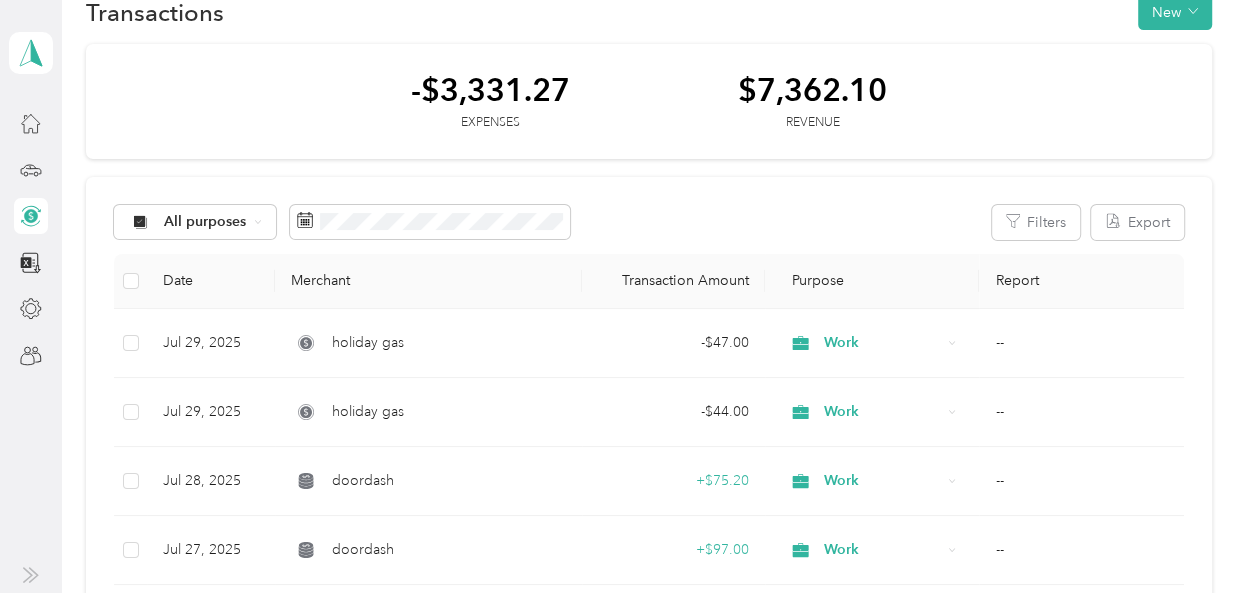 scroll, scrollTop: 0, scrollLeft: 0, axis: both 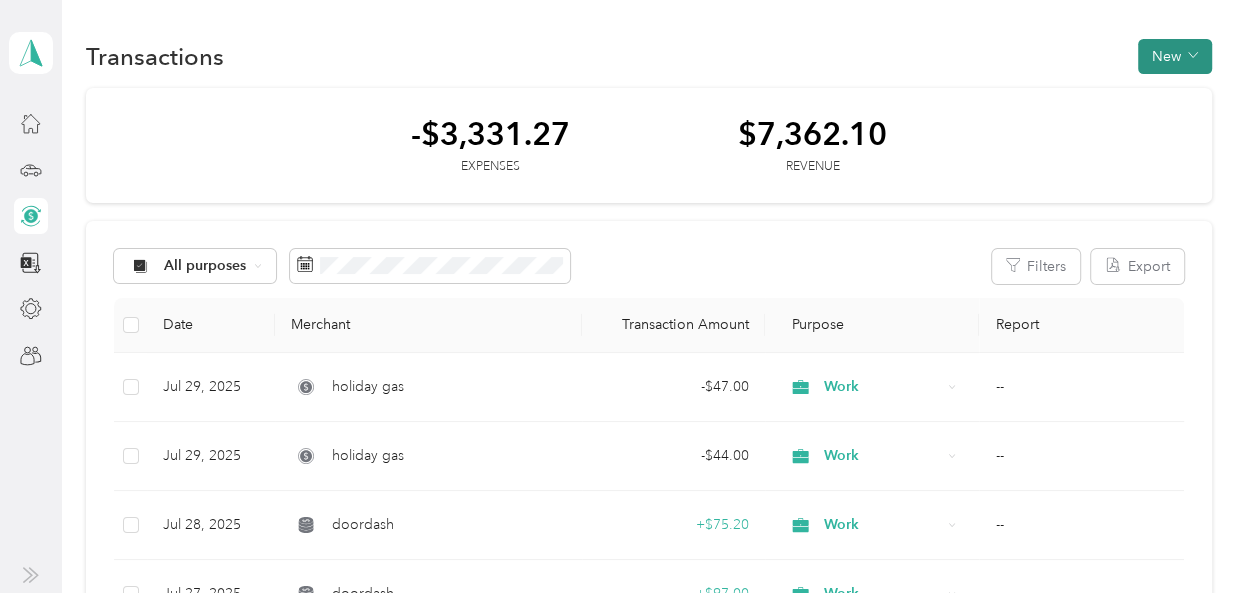 click on "New" at bounding box center [1175, 56] 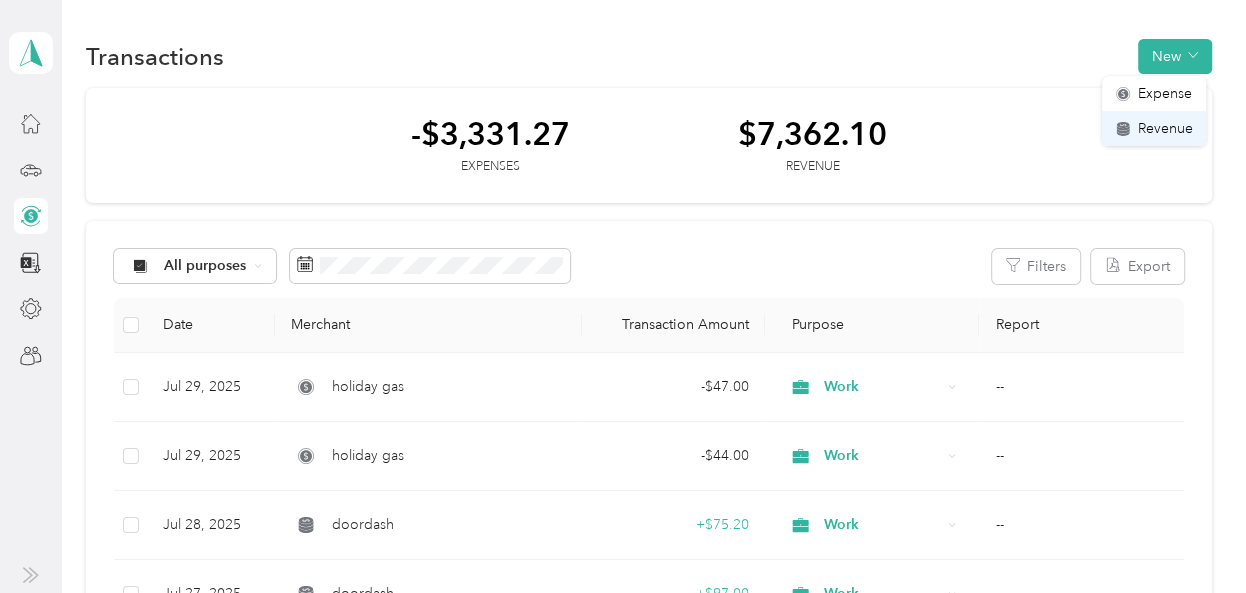 click on "Revenue" at bounding box center [1164, 128] 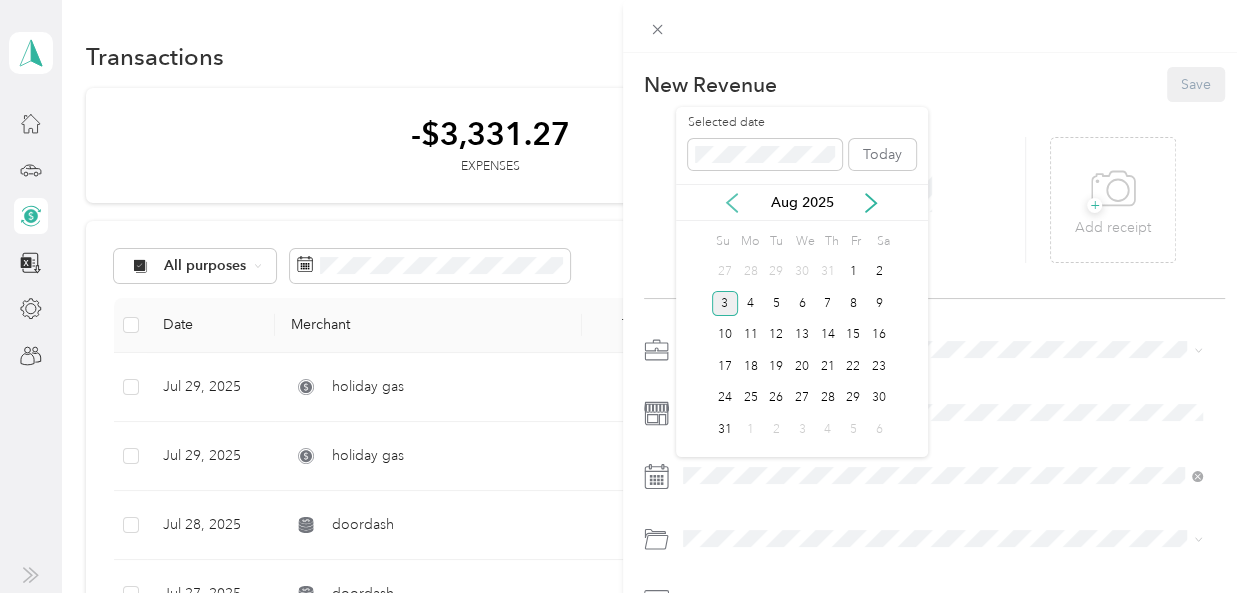 click 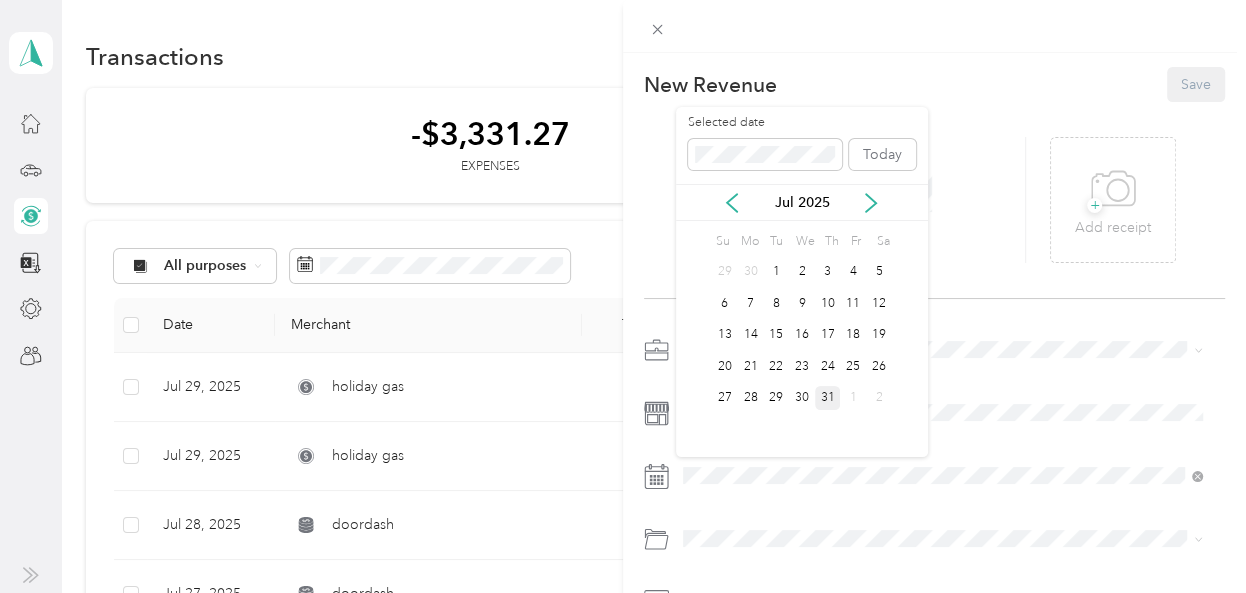 click on "31" at bounding box center [828, 398] 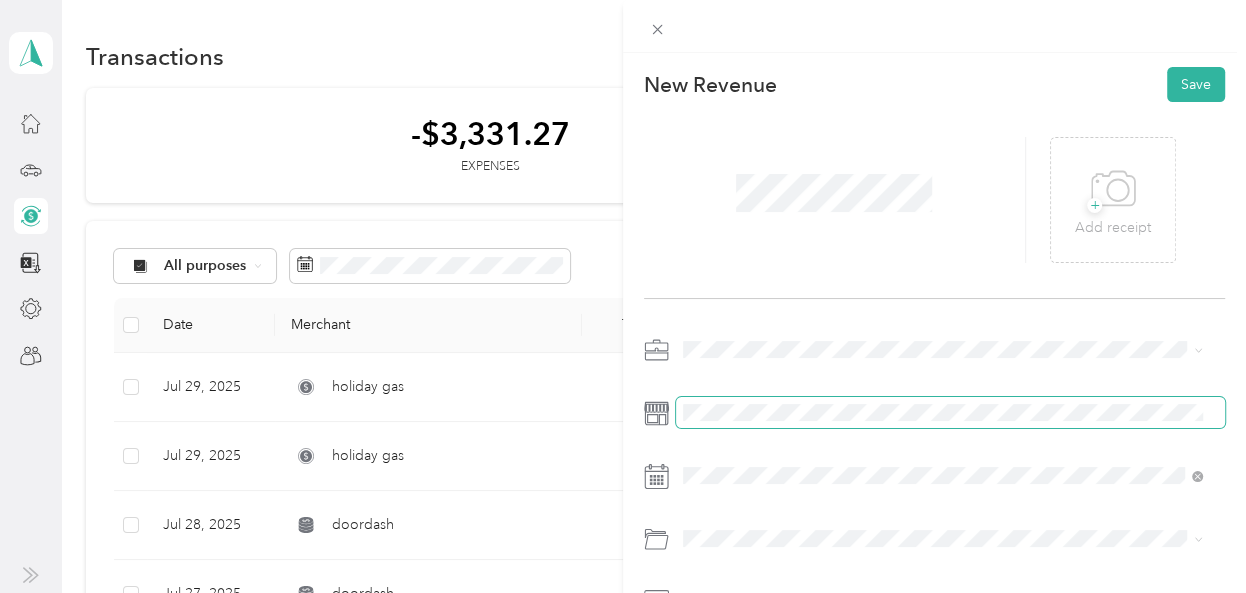 click at bounding box center (950, 412) 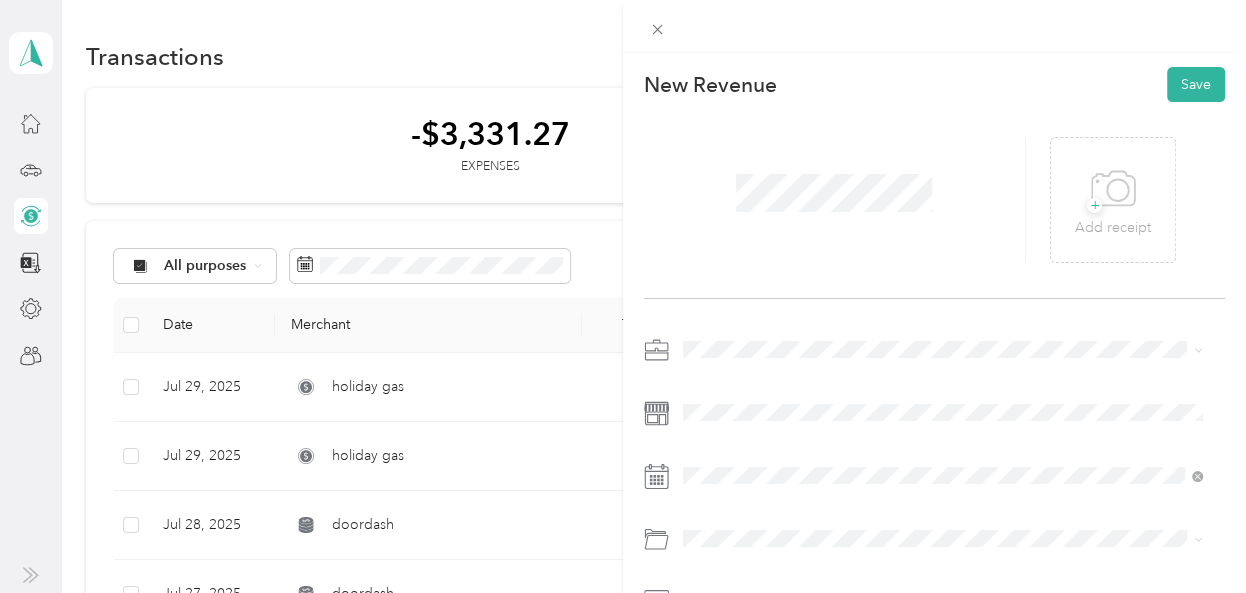 click on "Work" at bounding box center (943, 61) 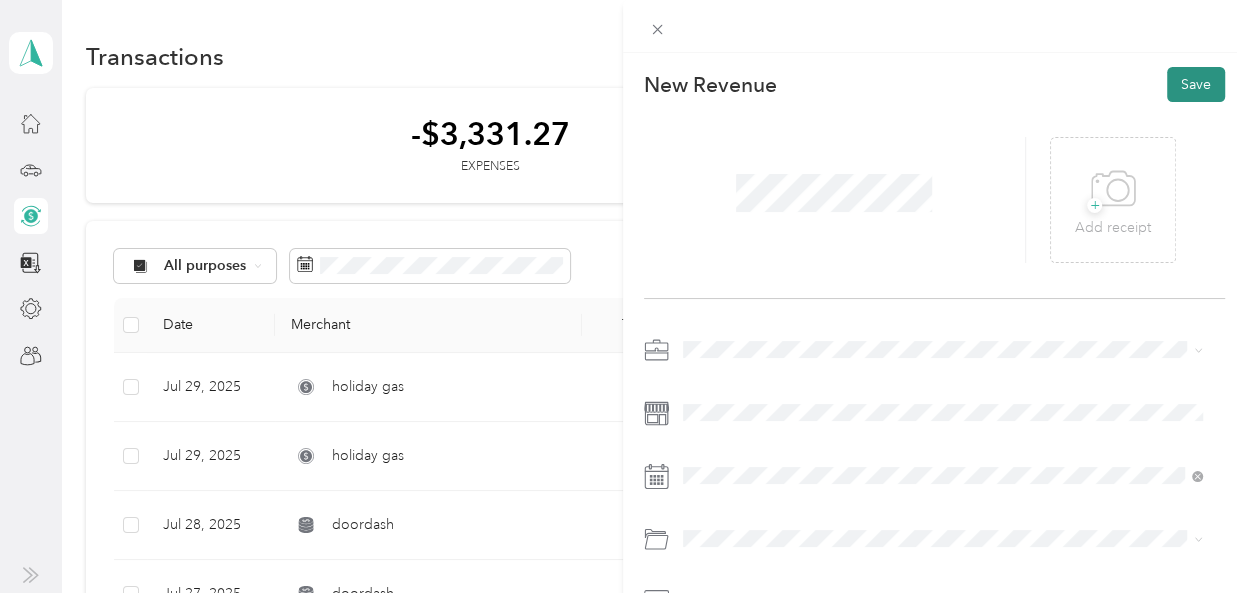 click on "Save" at bounding box center (1196, 84) 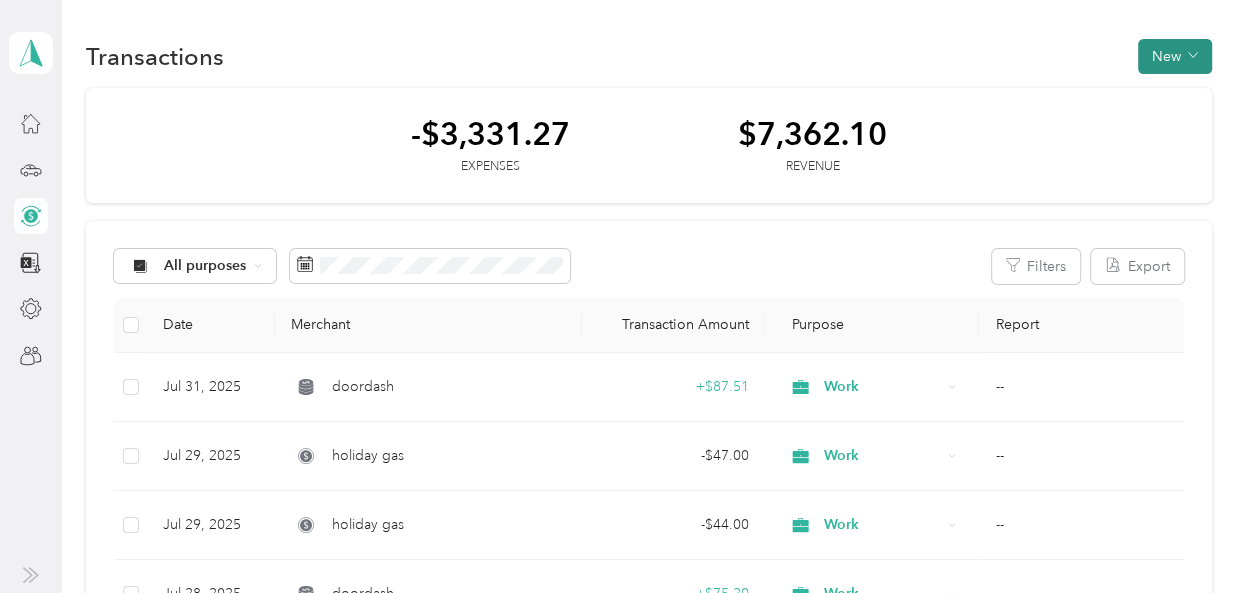 click 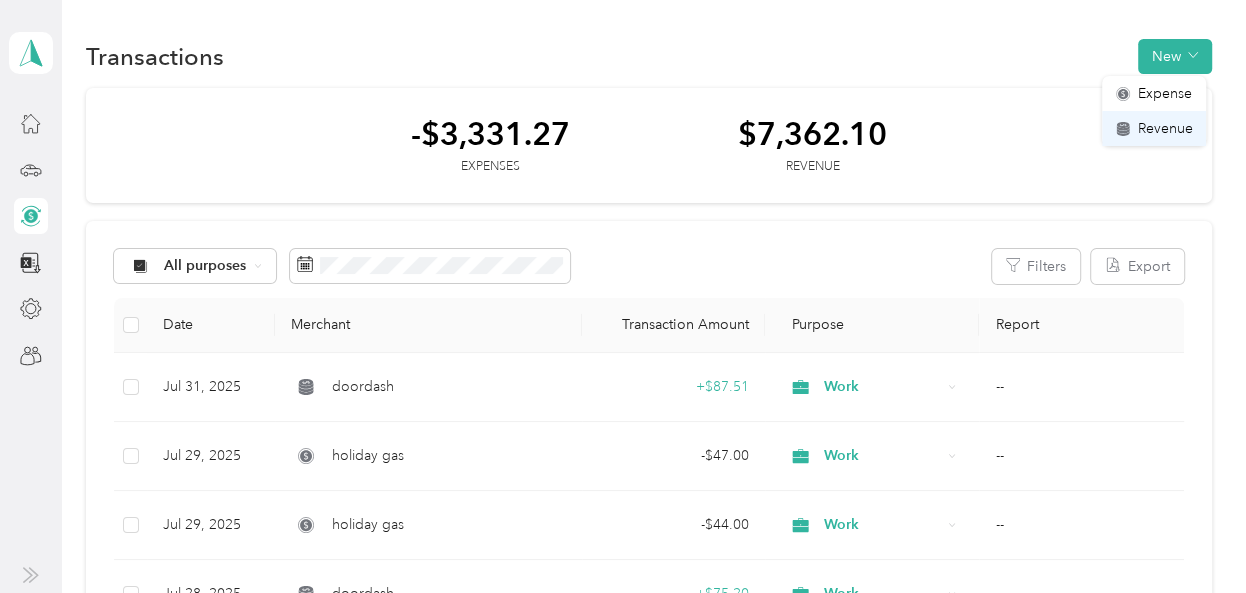 click on "Revenue" at bounding box center (1164, 128) 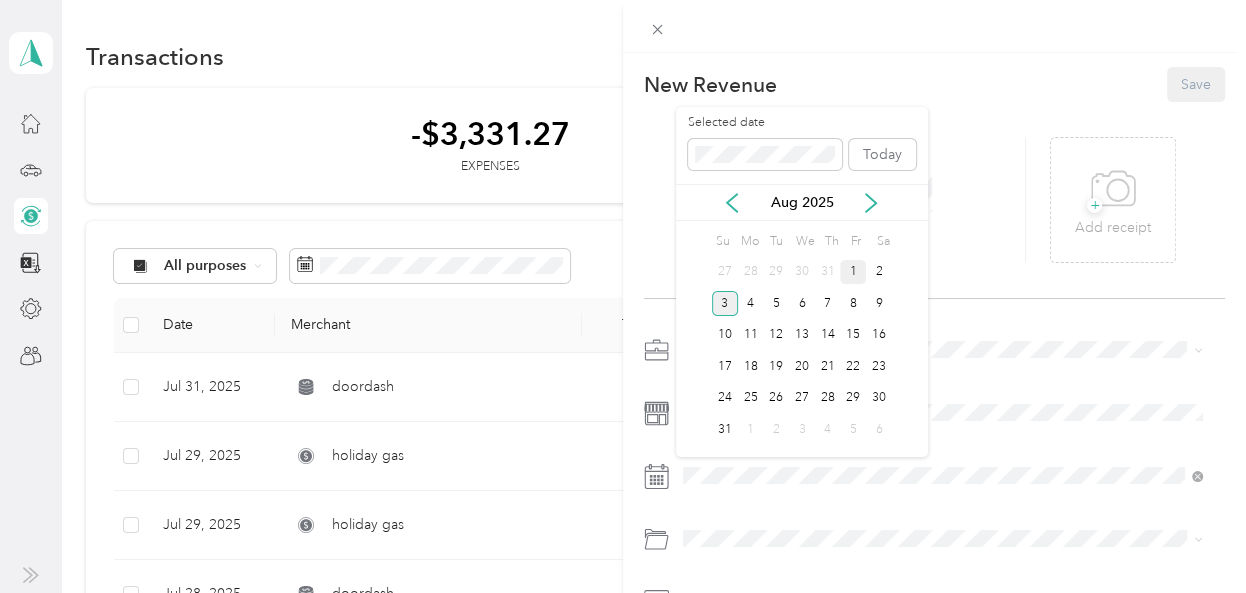 click on "1" at bounding box center [853, 272] 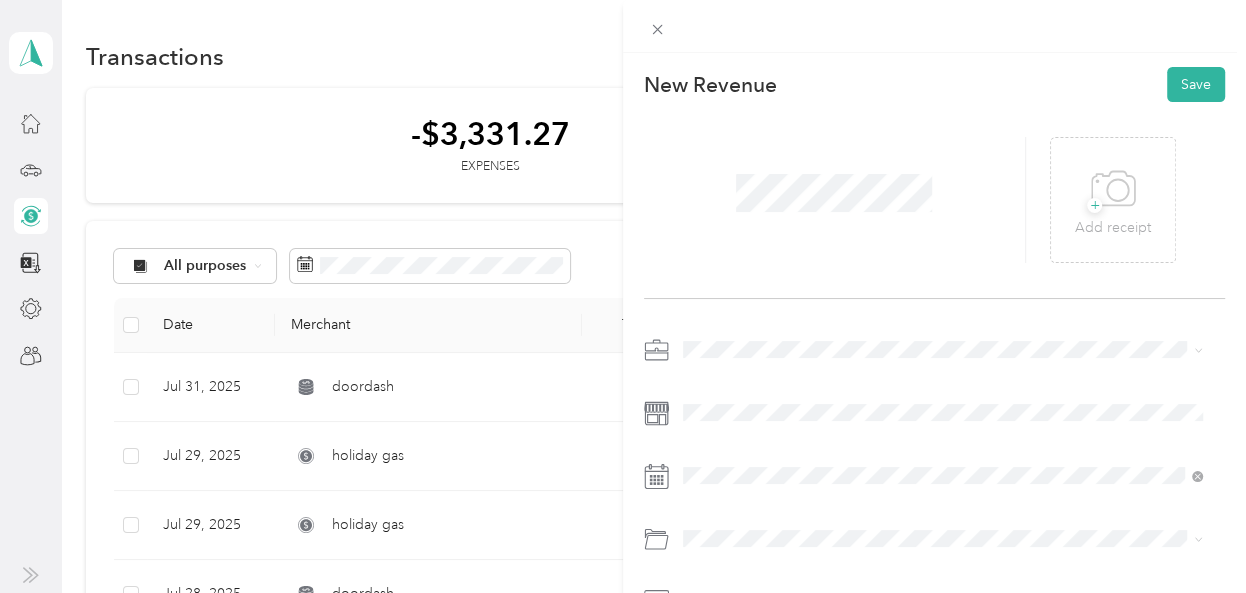 click on "Work" at bounding box center [943, 61] 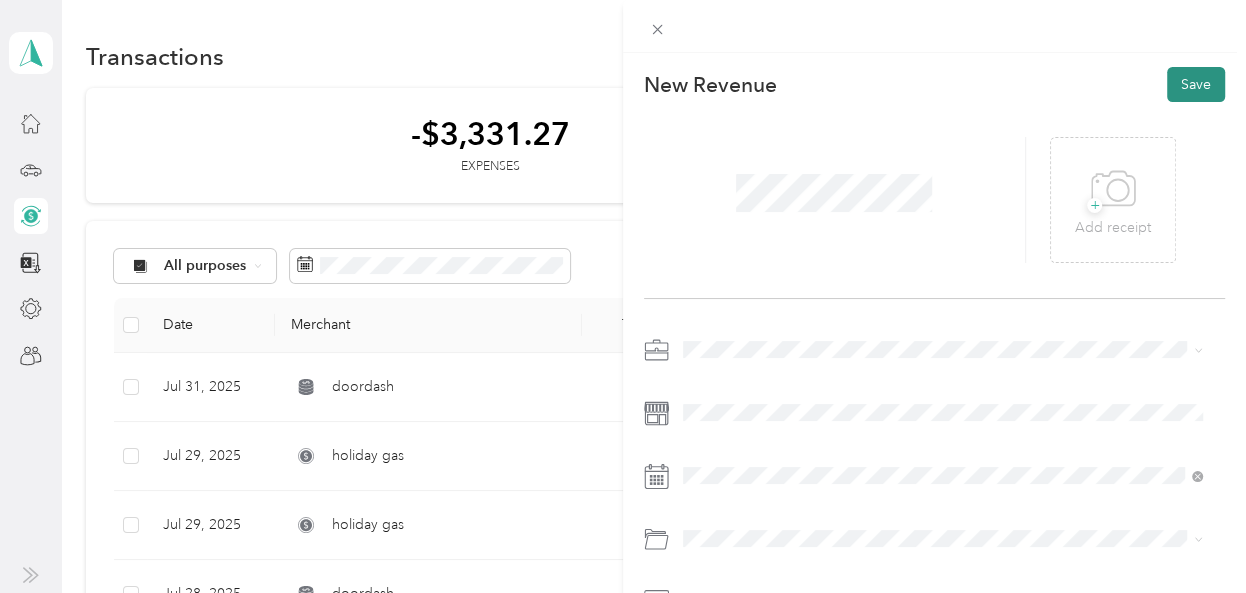 click on "Save" at bounding box center (1196, 84) 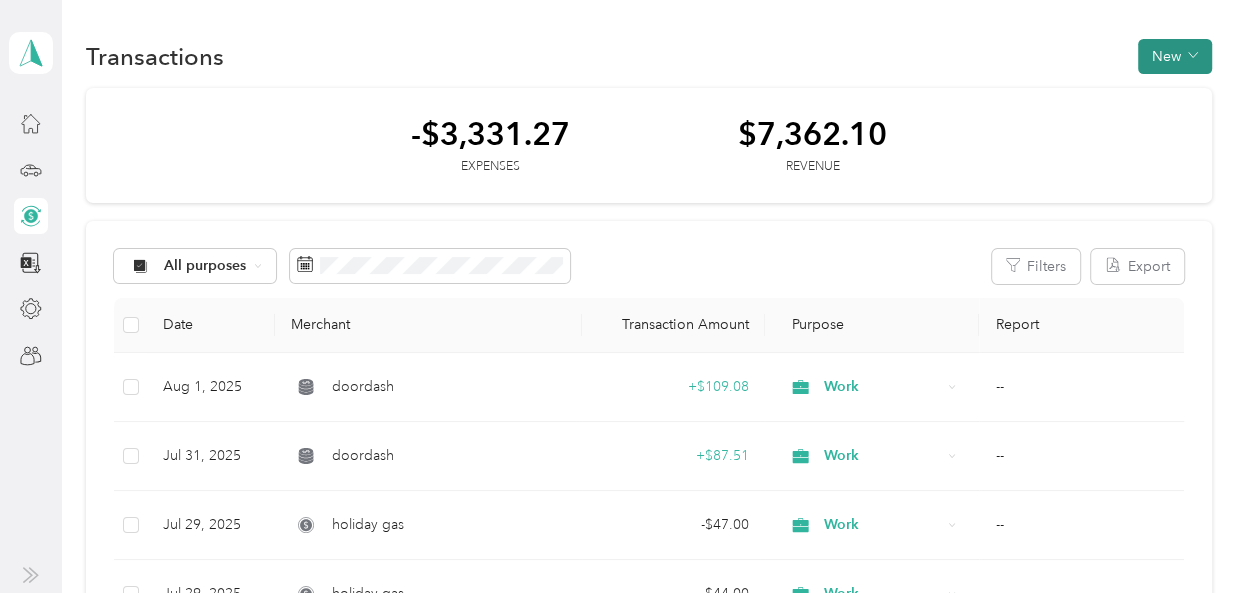 click on "New" at bounding box center [1175, 56] 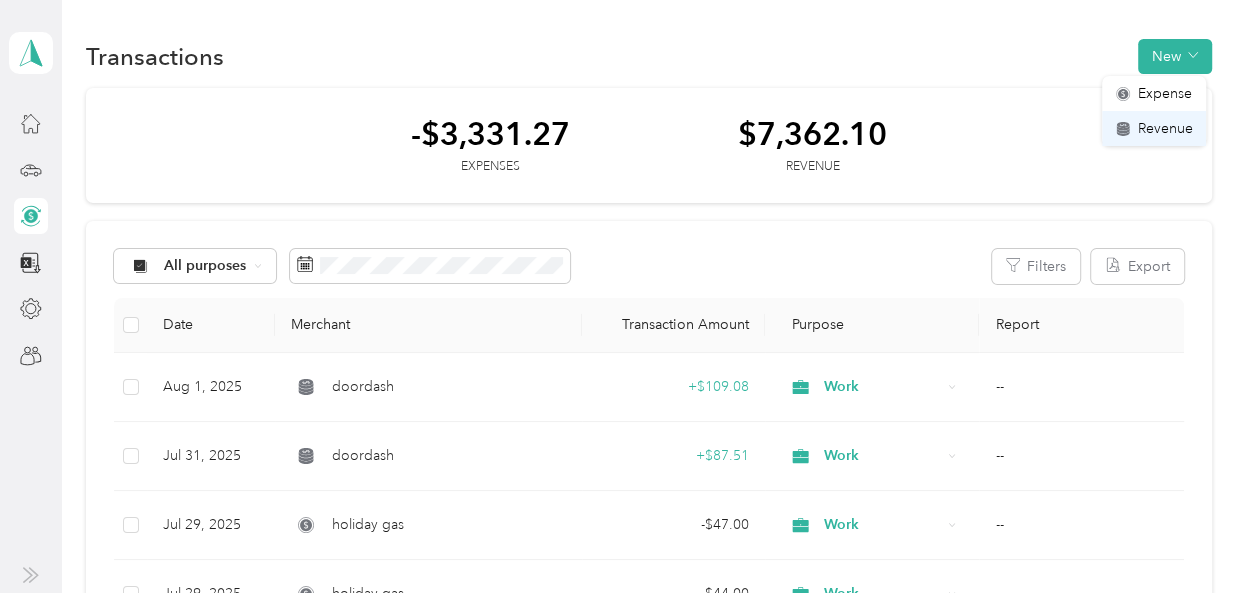 click on "Revenue" at bounding box center [1164, 128] 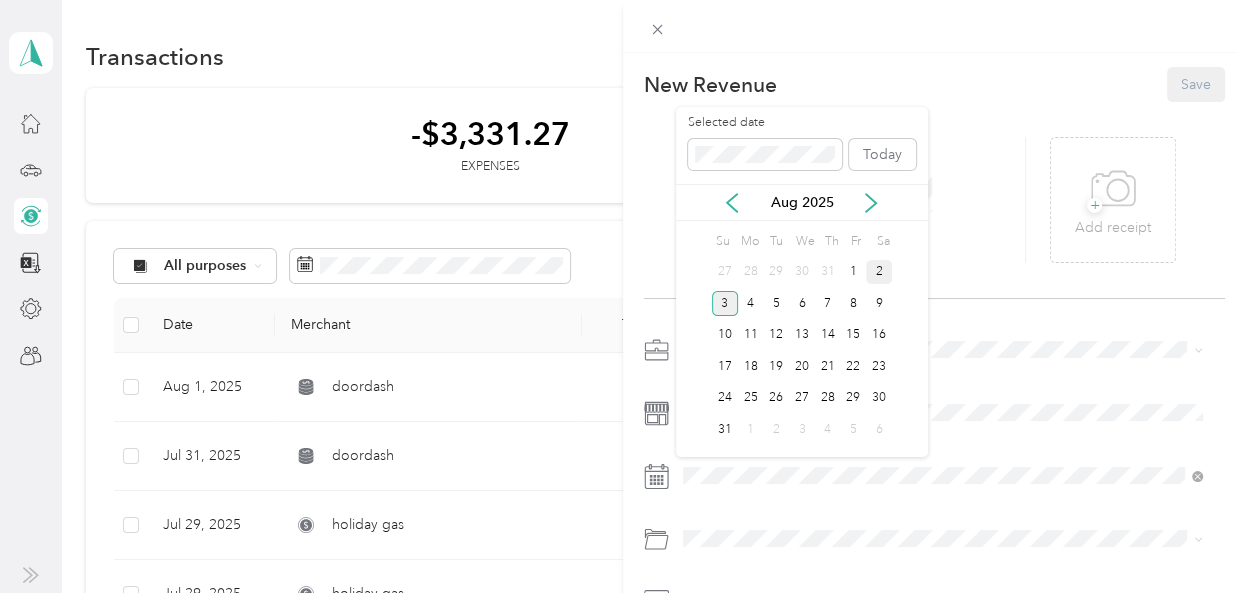 click on "2" at bounding box center [879, 272] 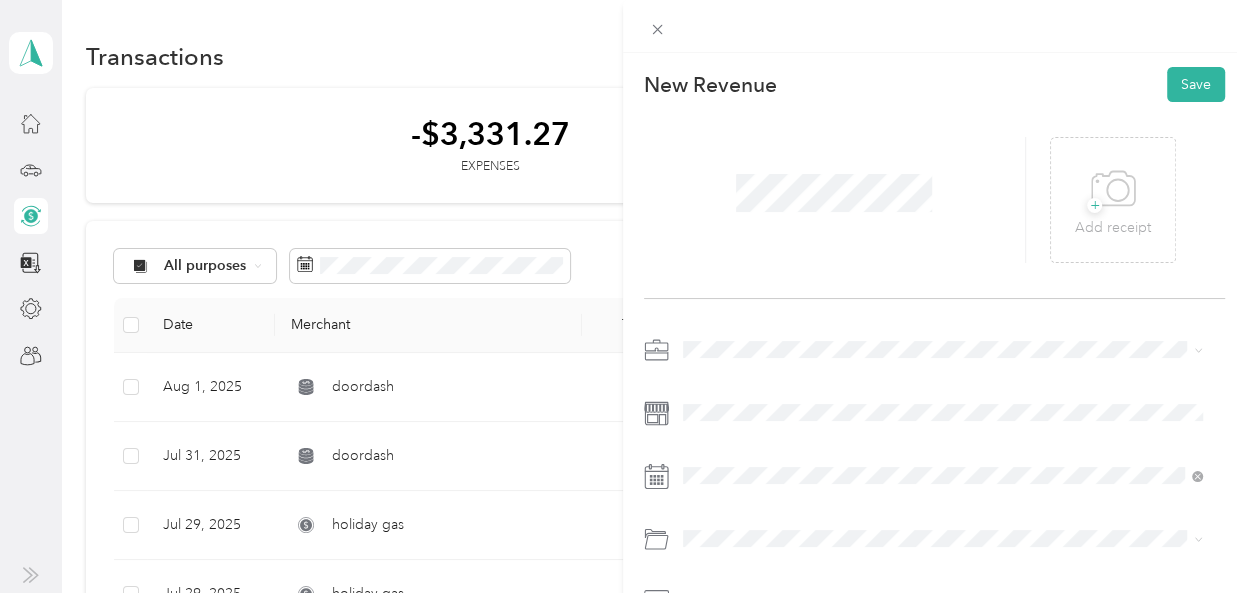 click on "Work" at bounding box center (943, 66) 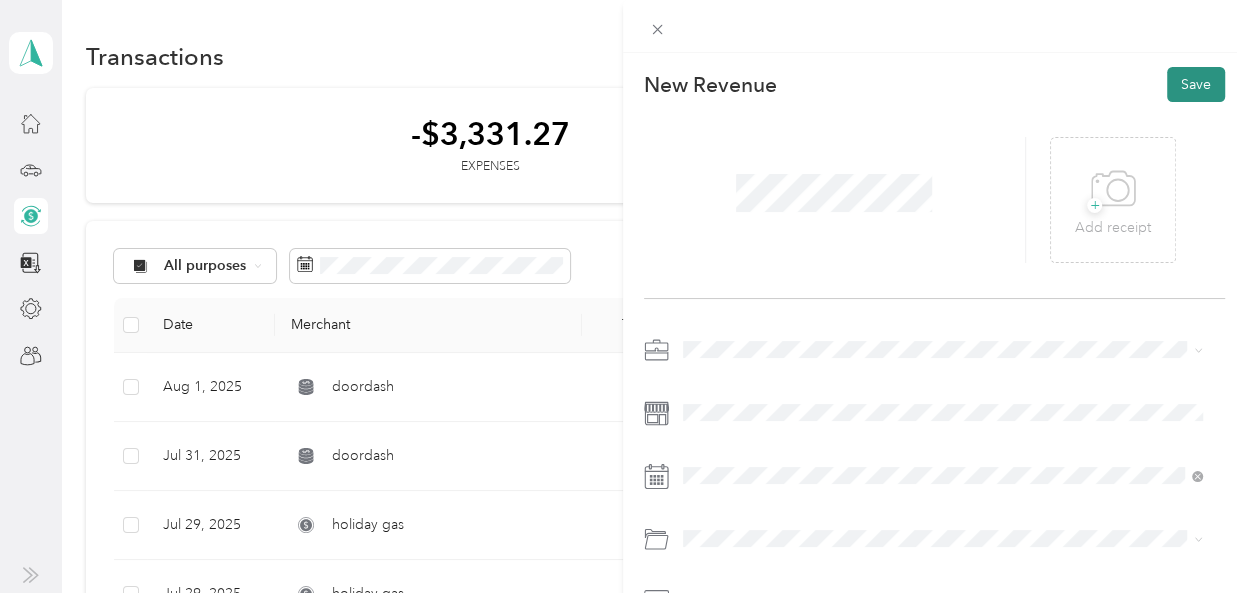click on "Save" at bounding box center (1196, 84) 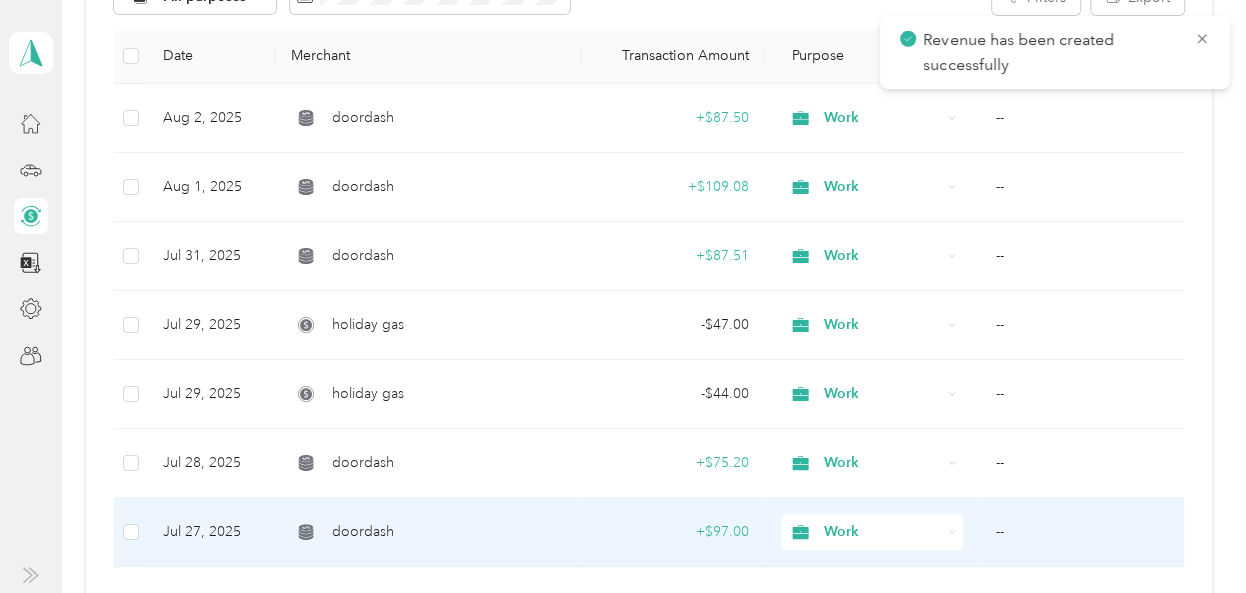 scroll, scrollTop: 300, scrollLeft: 0, axis: vertical 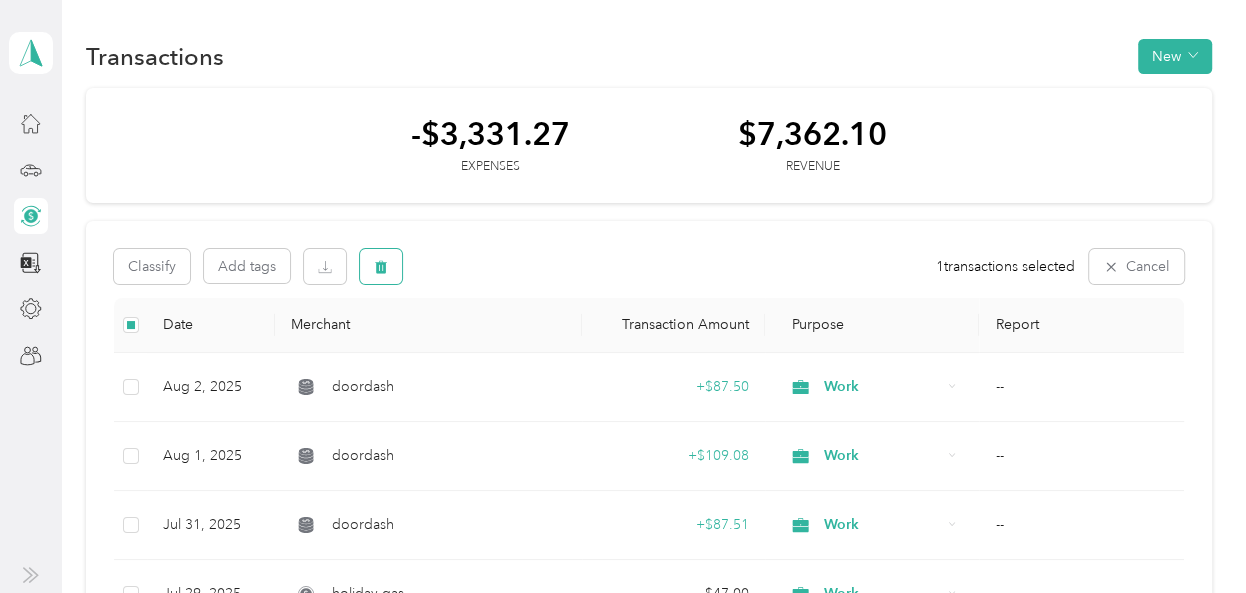 click 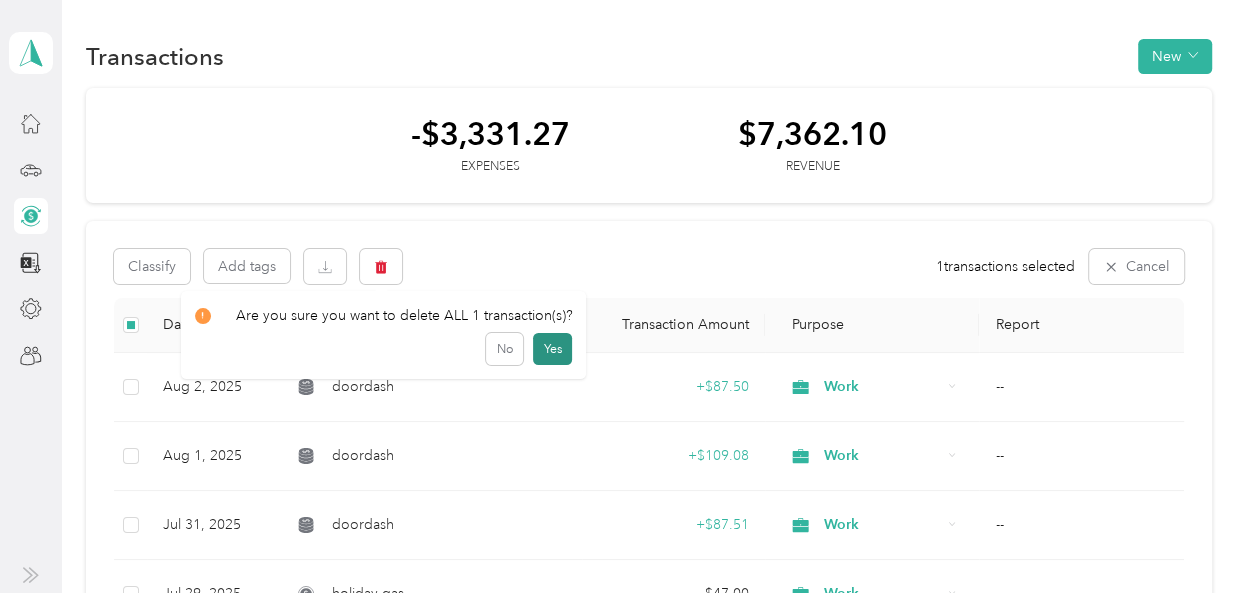 click on "Yes" at bounding box center [552, 349] 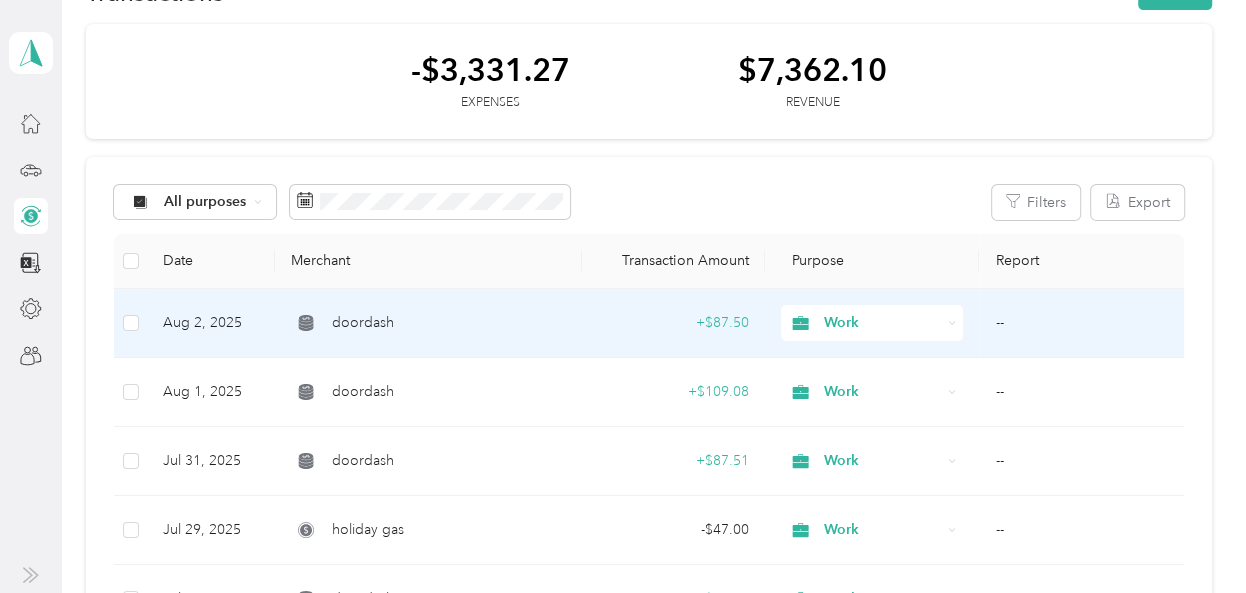 scroll, scrollTop: 0, scrollLeft: 0, axis: both 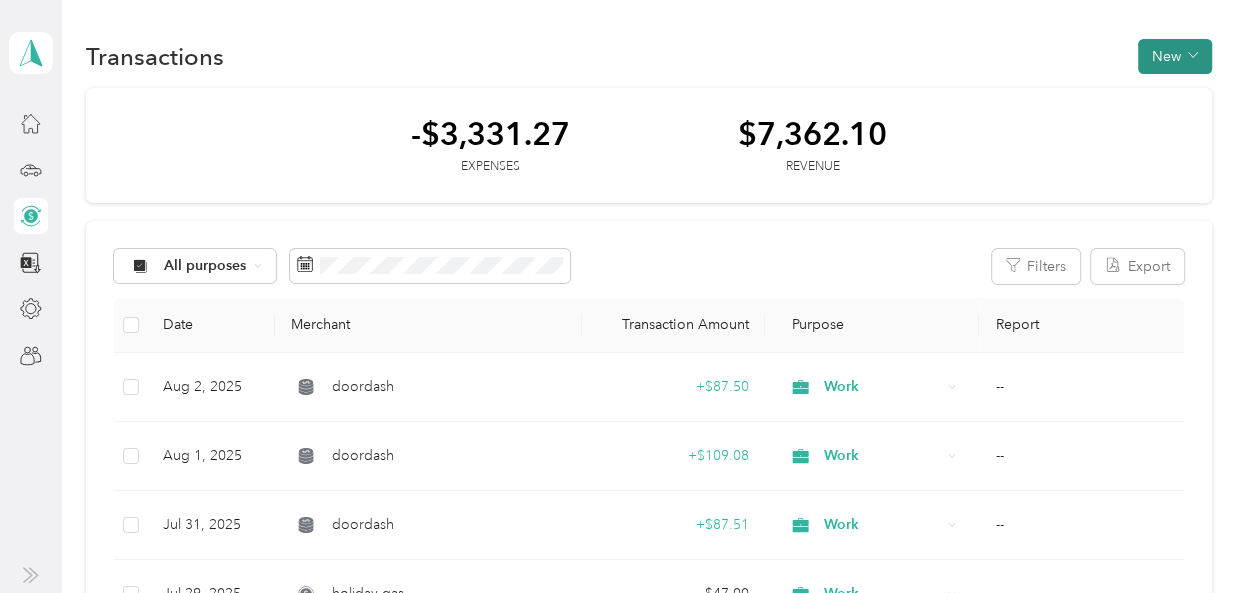click on "New" at bounding box center [1175, 56] 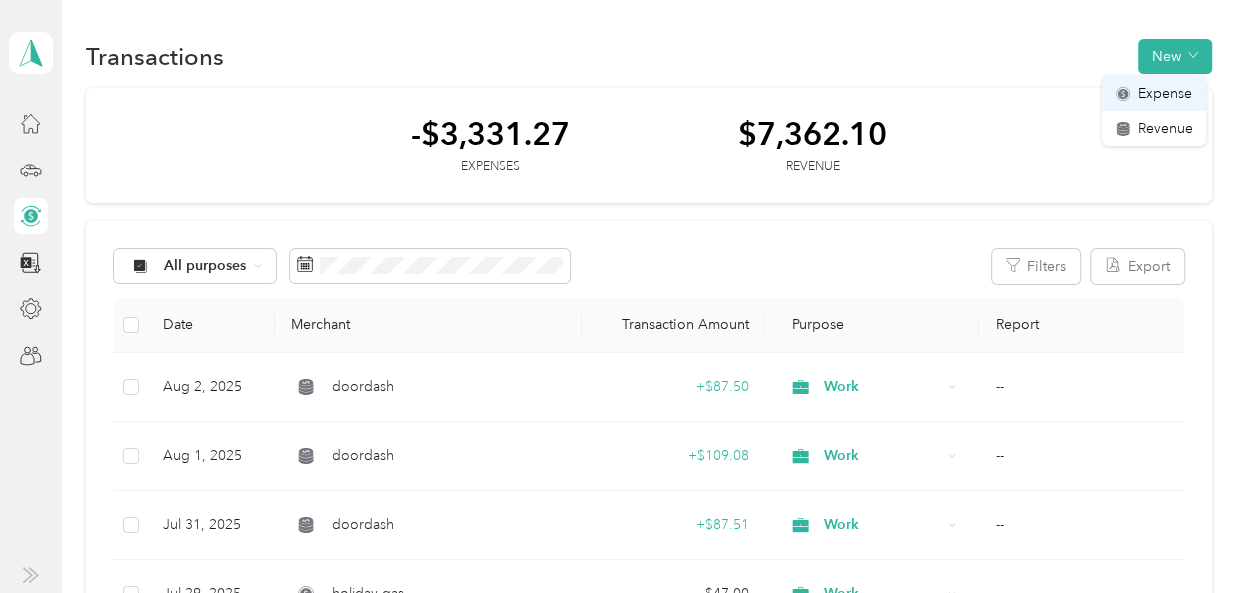 click on "Expense" at bounding box center (1164, 93) 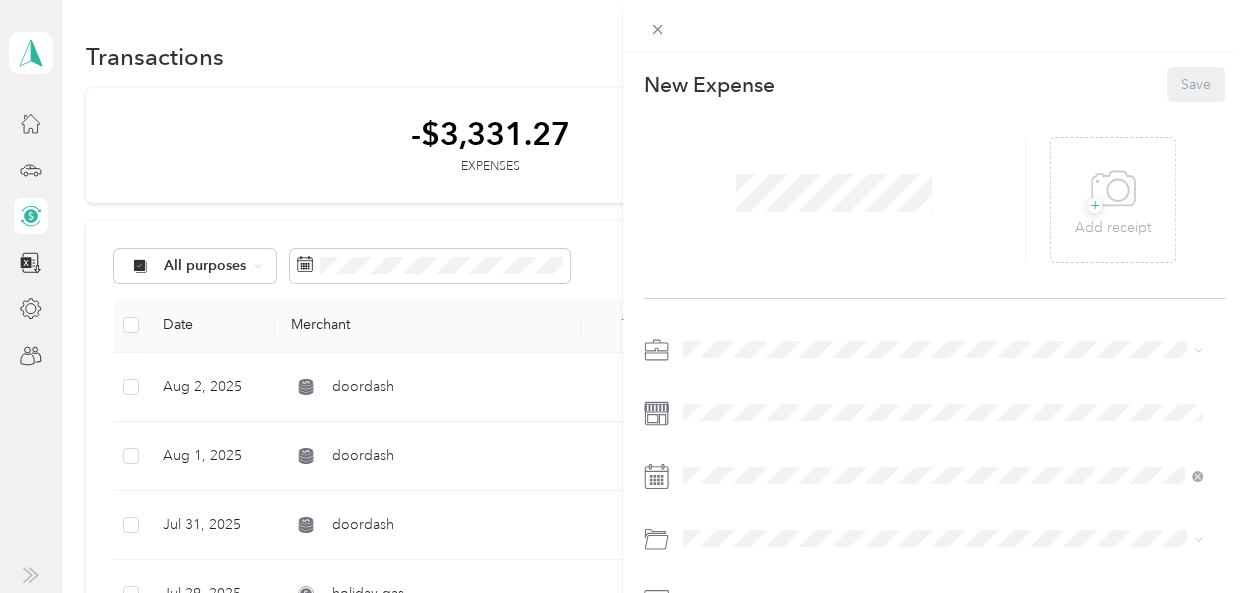 click on "Gasoline" at bounding box center (943, 298) 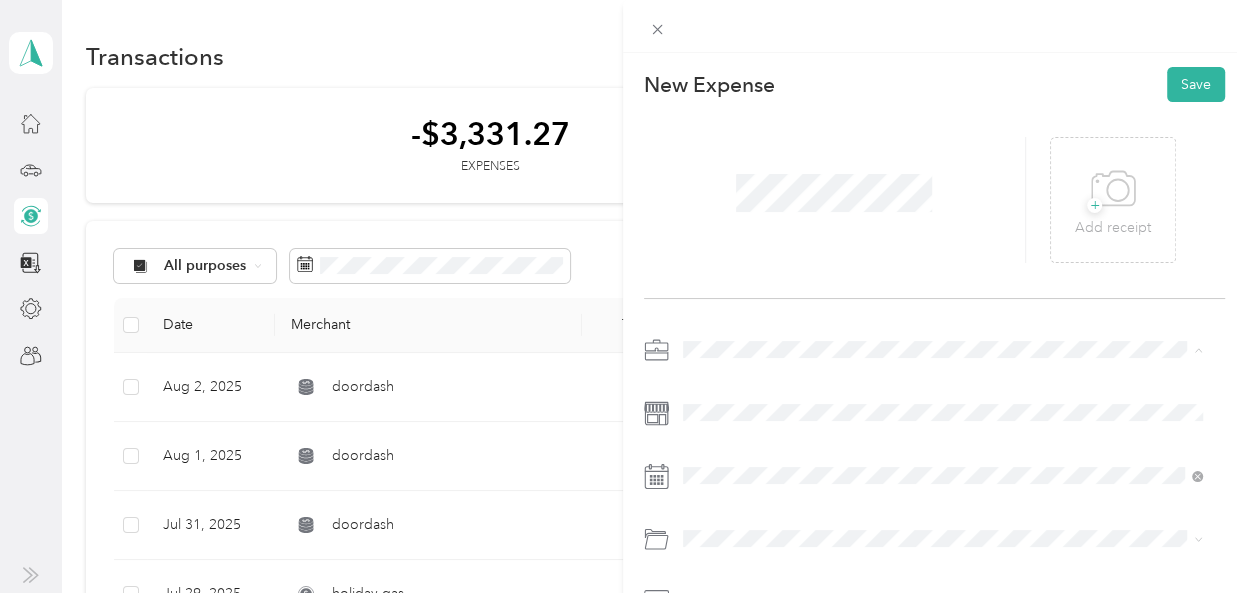 click on "Work" at bounding box center [943, 68] 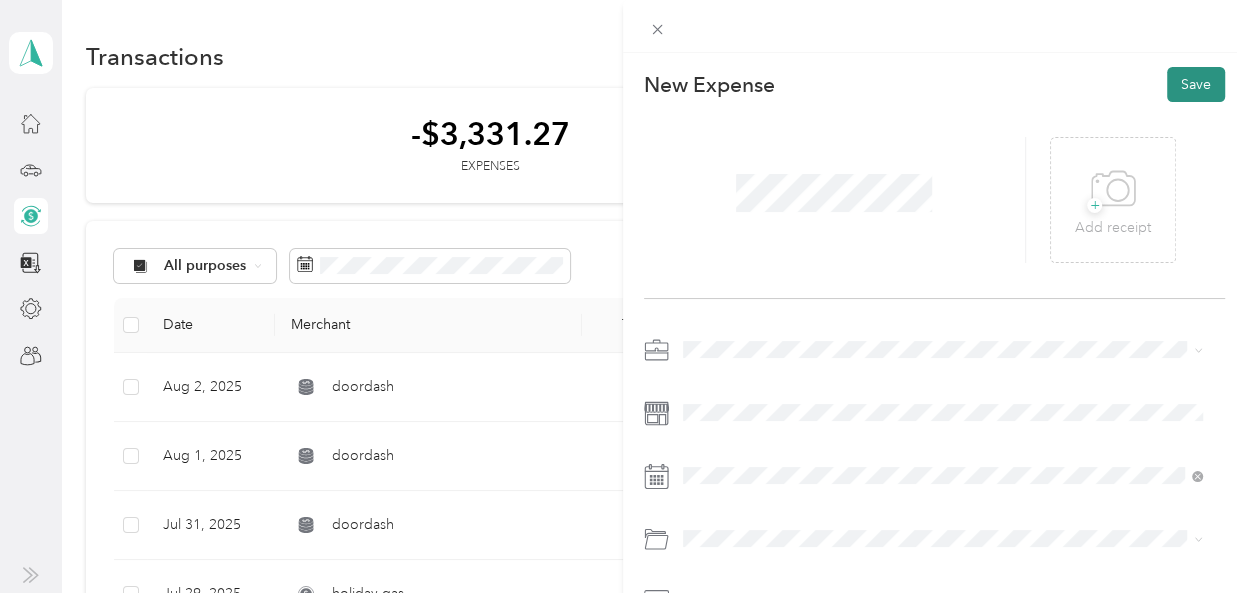 click on "Save" at bounding box center (1196, 84) 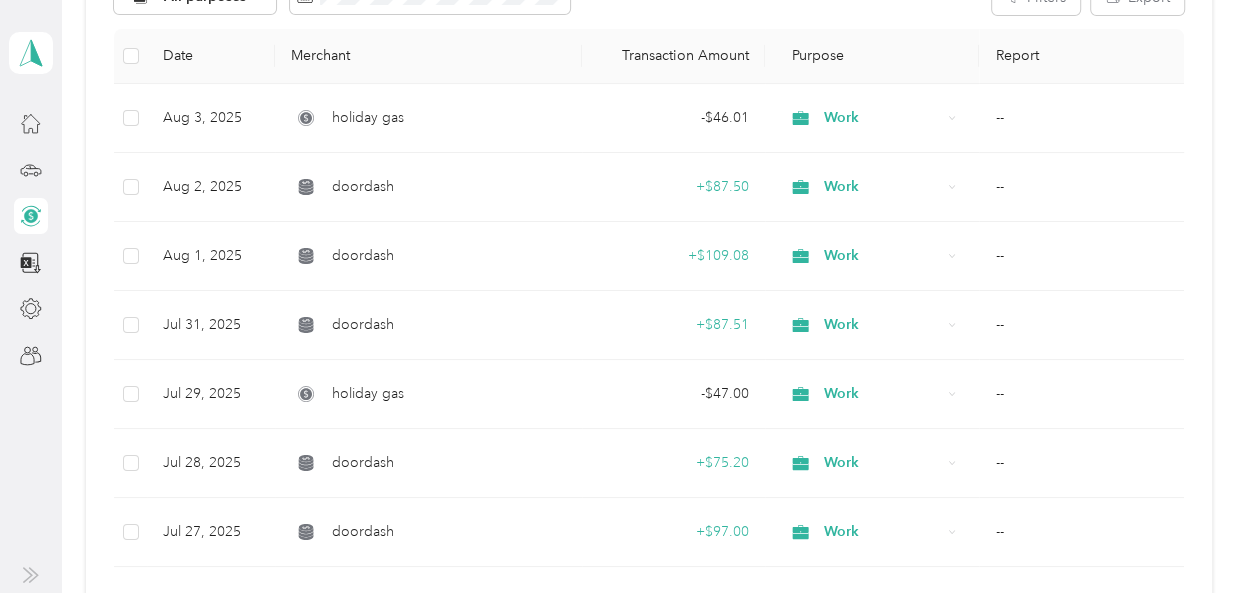 scroll, scrollTop: 300, scrollLeft: 0, axis: vertical 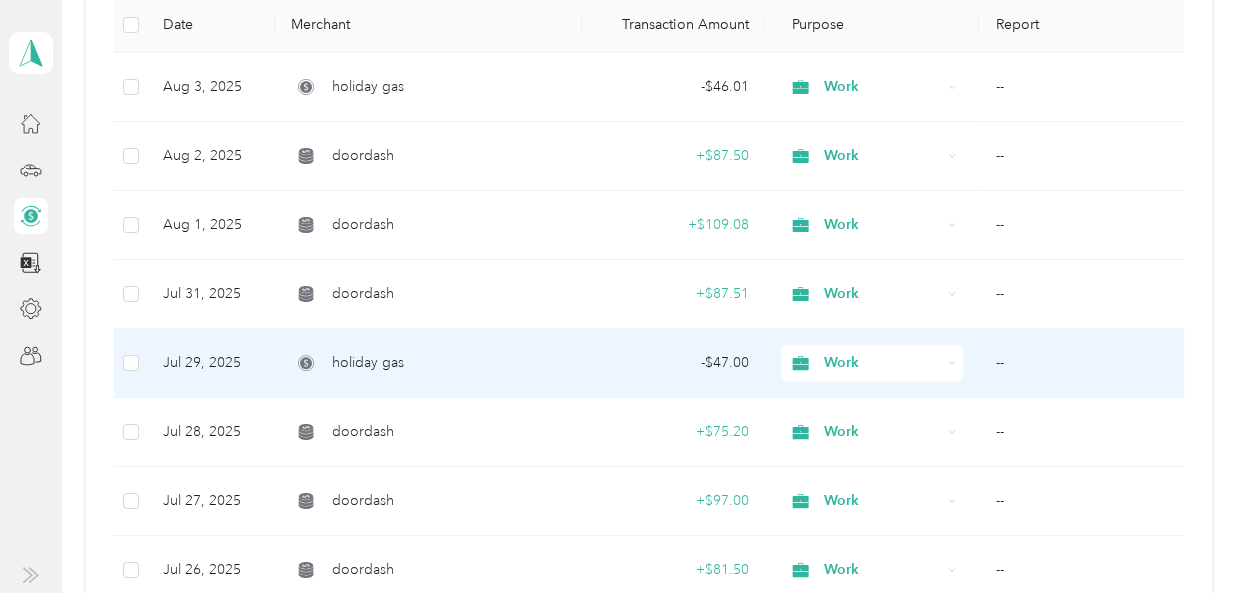 click 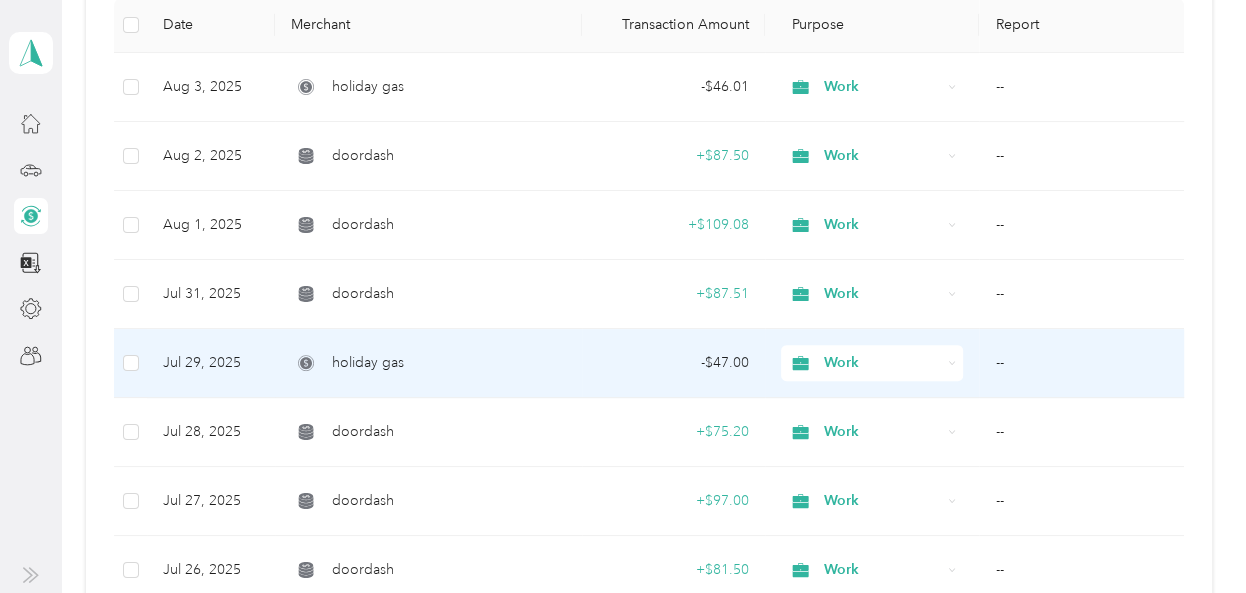 click on "-  $47.00" at bounding box center [674, 363] 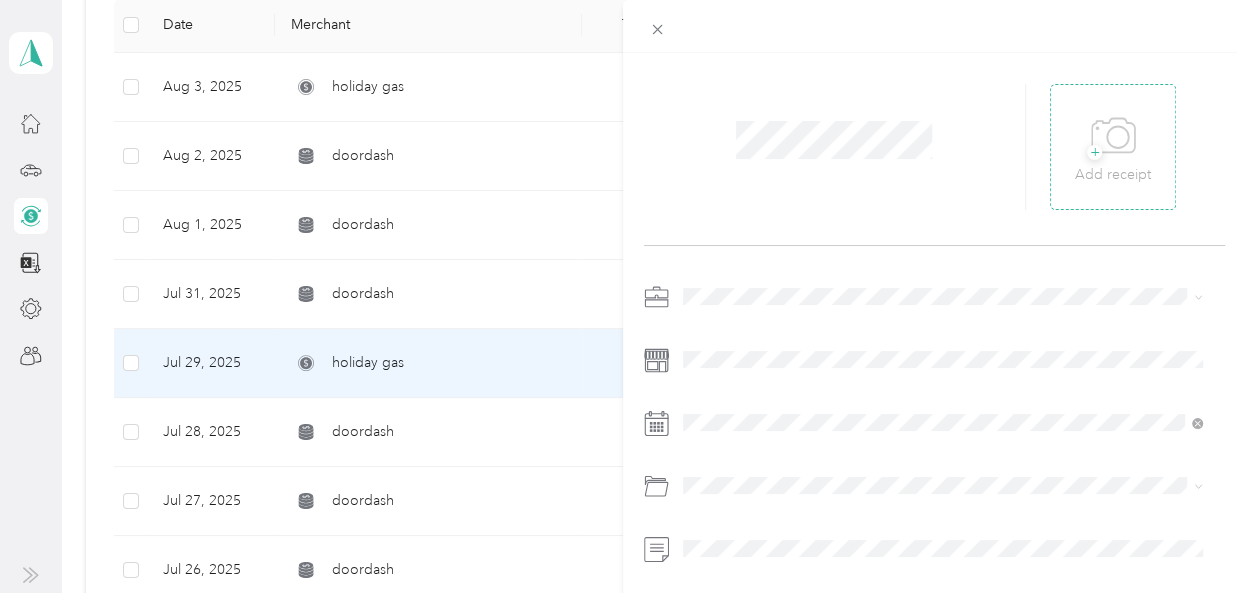 scroll, scrollTop: 0, scrollLeft: 0, axis: both 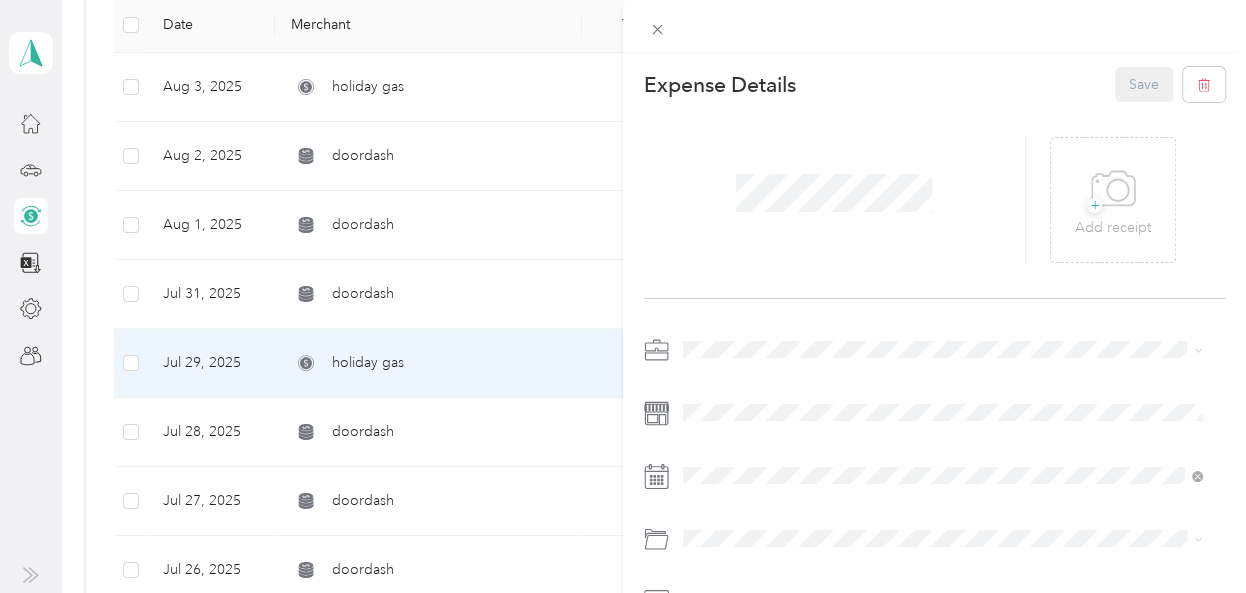 click on "This  expense  cannot be edited because it is either under review, approved, or paid. Contact your Team Manager to edit it.  Expense Details Save + Add receipt" at bounding box center [623, 296] 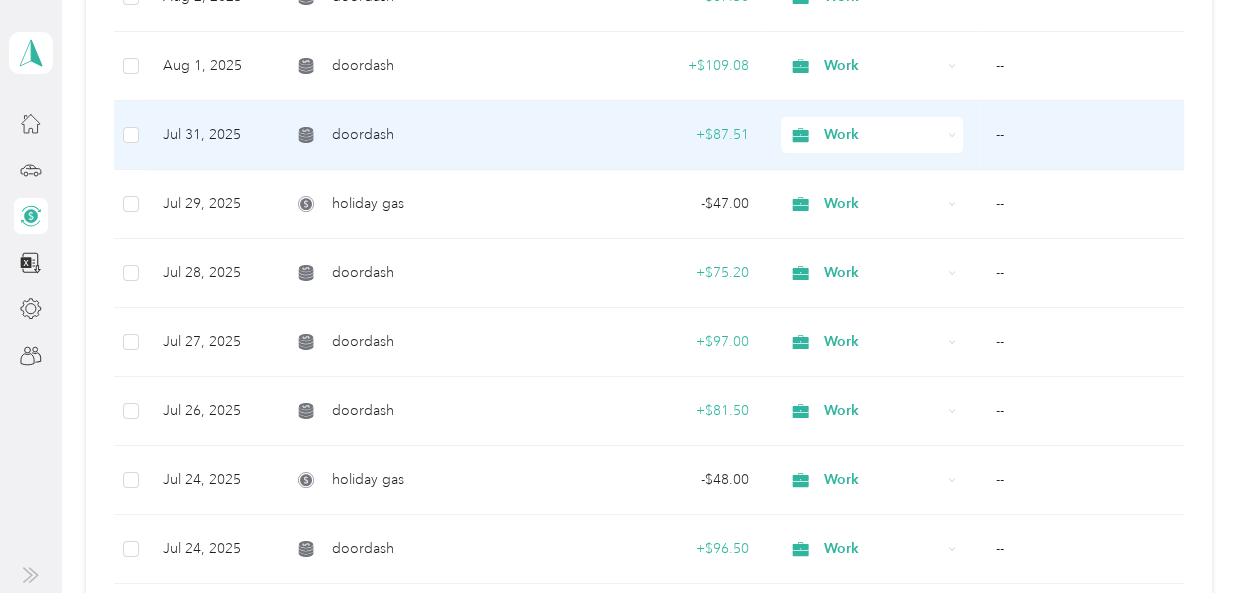 scroll, scrollTop: 500, scrollLeft: 0, axis: vertical 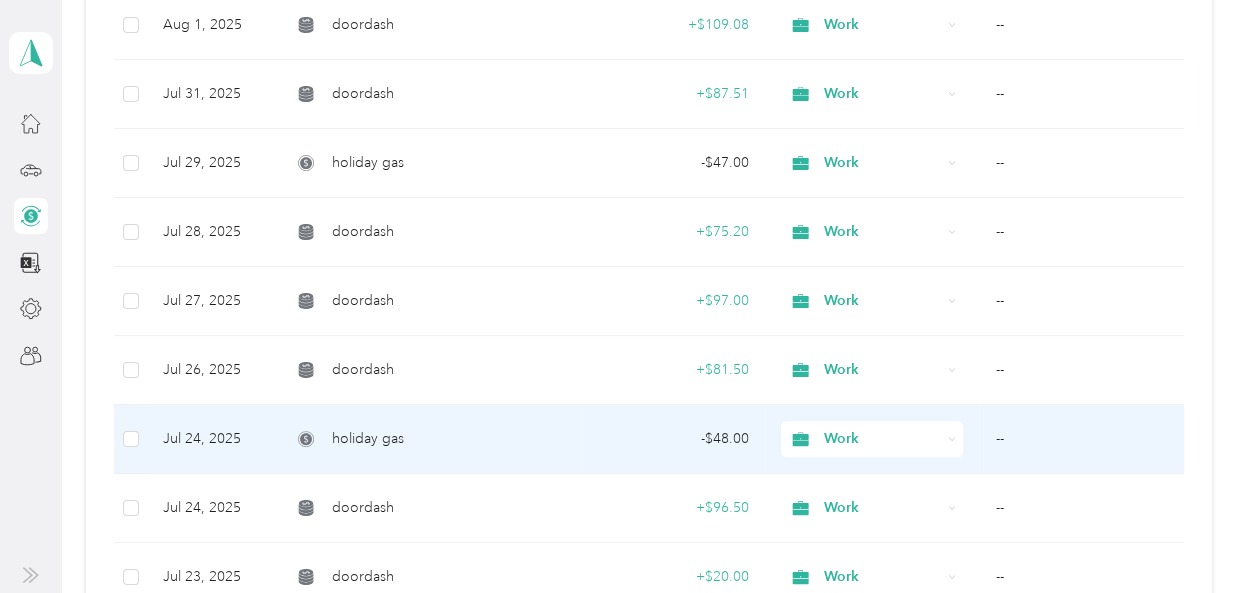 click on "-  $48.00" at bounding box center [674, 439] 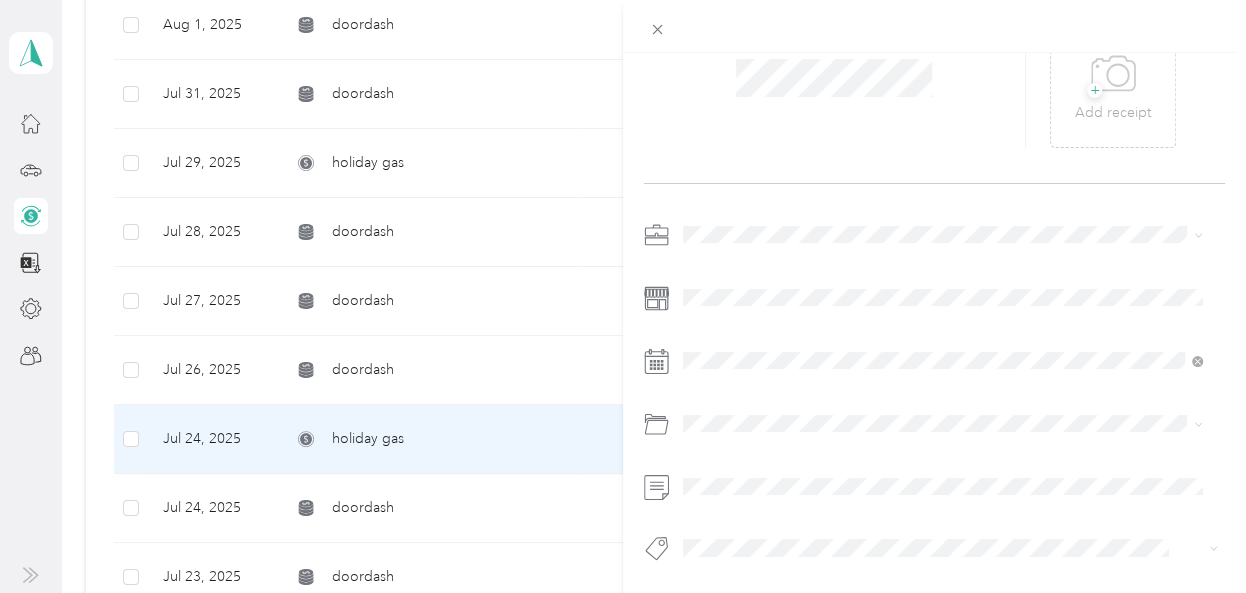 scroll, scrollTop: 129, scrollLeft: 0, axis: vertical 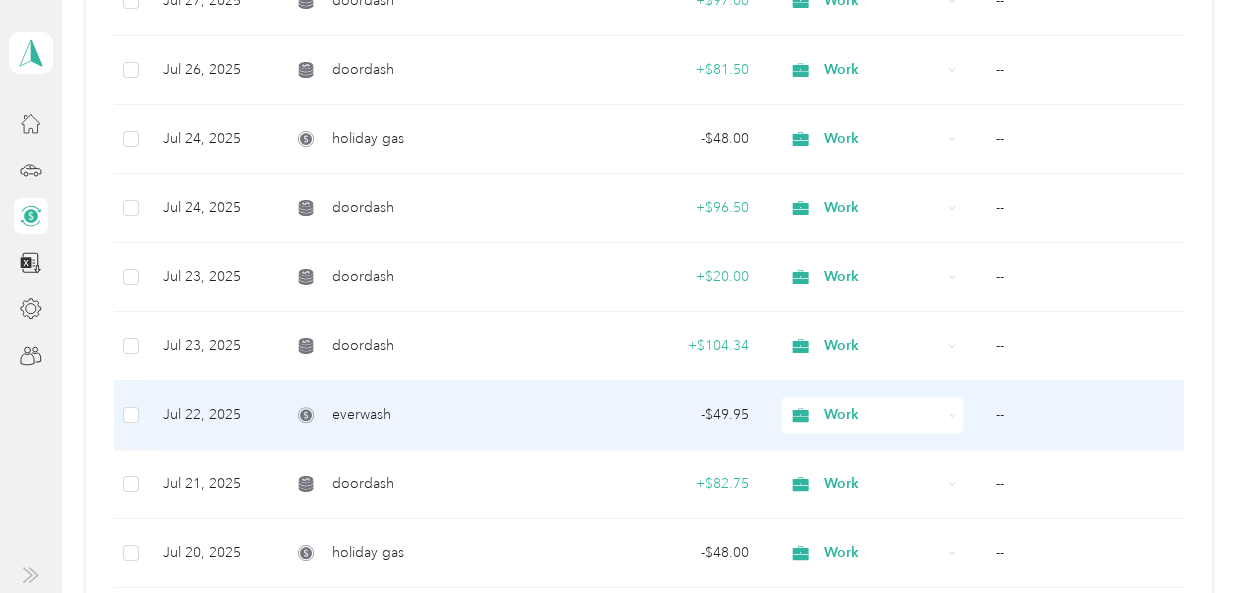 click on "-  $49.95" at bounding box center [674, 415] 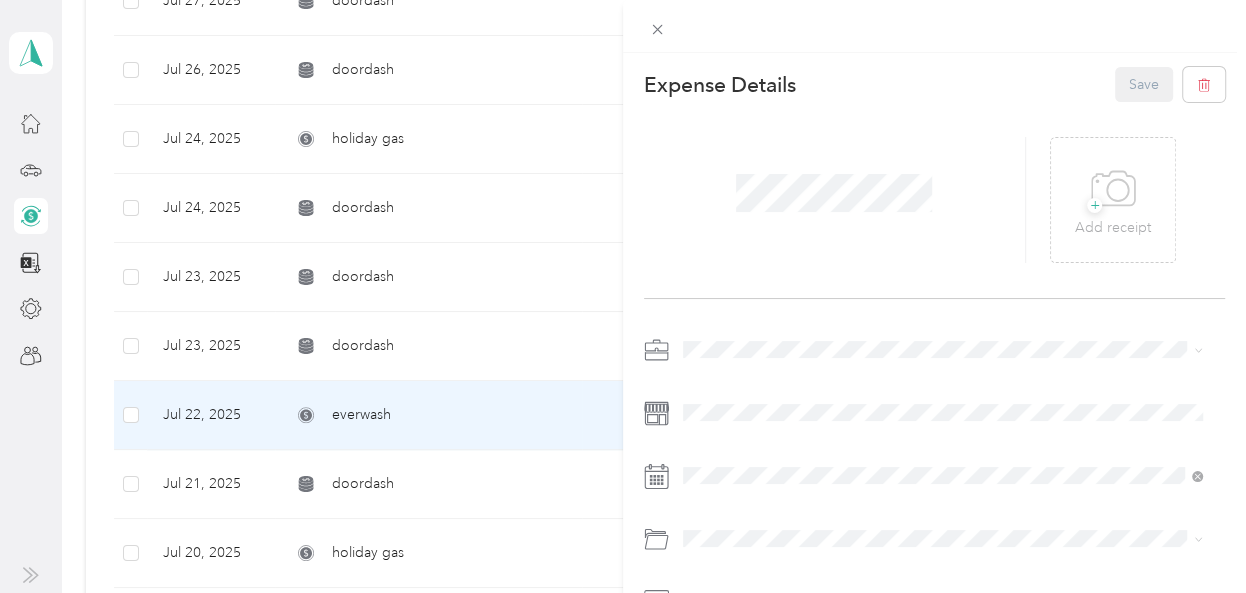 click on "This  expense  cannot be edited because it is either under review, approved, or paid. Contact your Team Manager to edit it.  Expense Details Save + Add receipt" at bounding box center (623, 296) 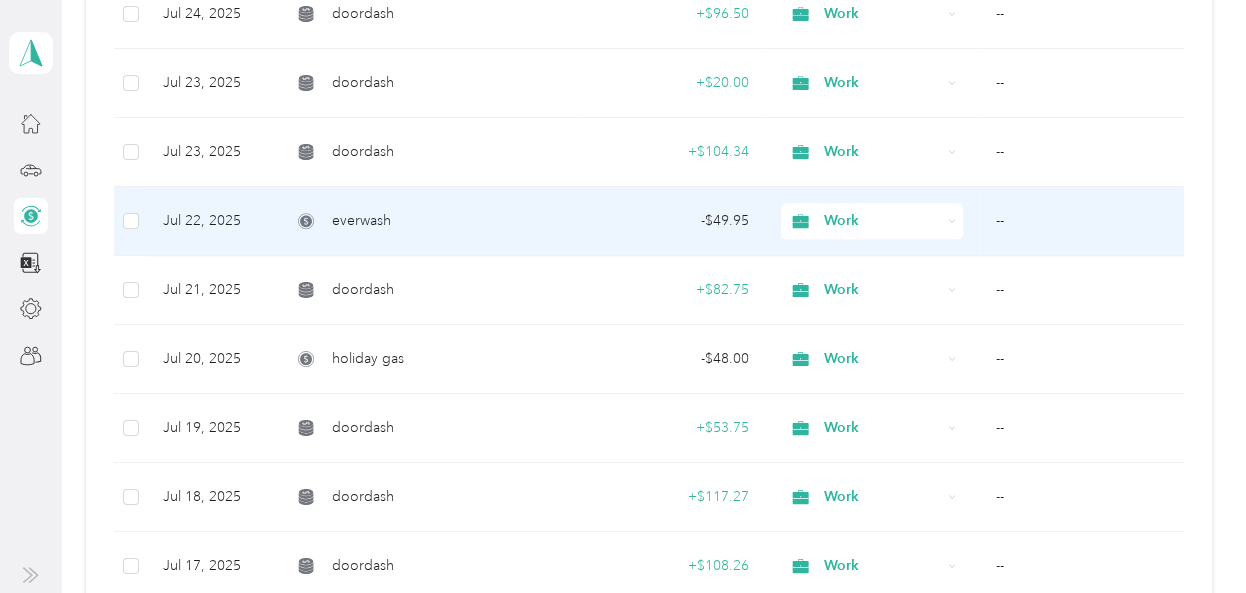 scroll, scrollTop: 1000, scrollLeft: 0, axis: vertical 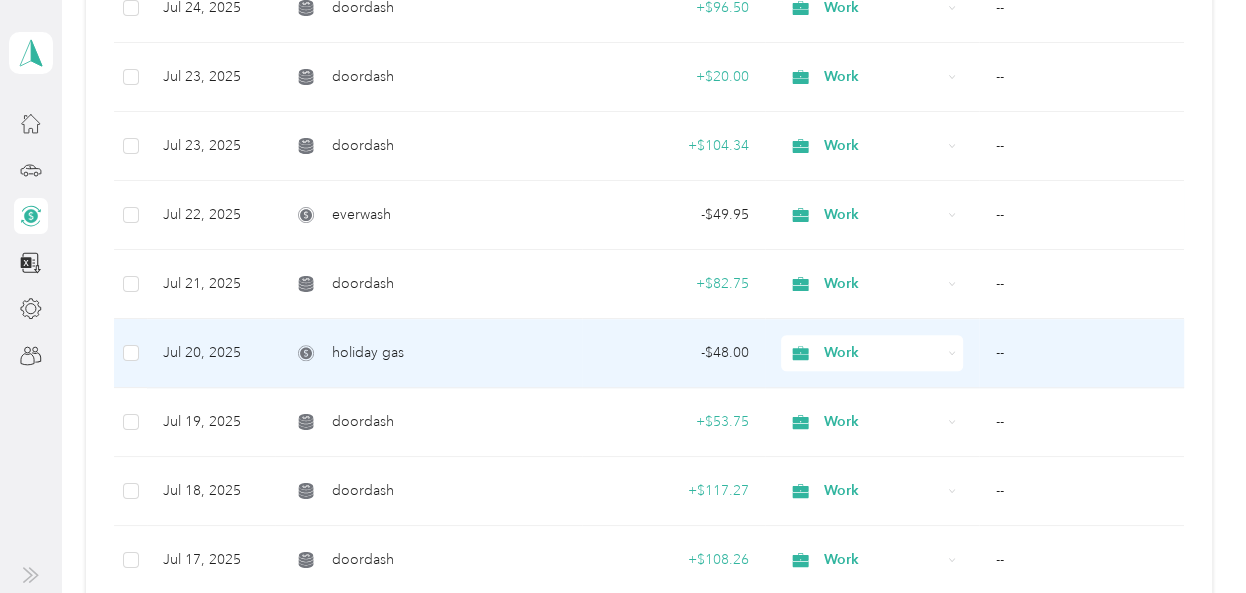 click on "-  $48.00" at bounding box center (674, 353) 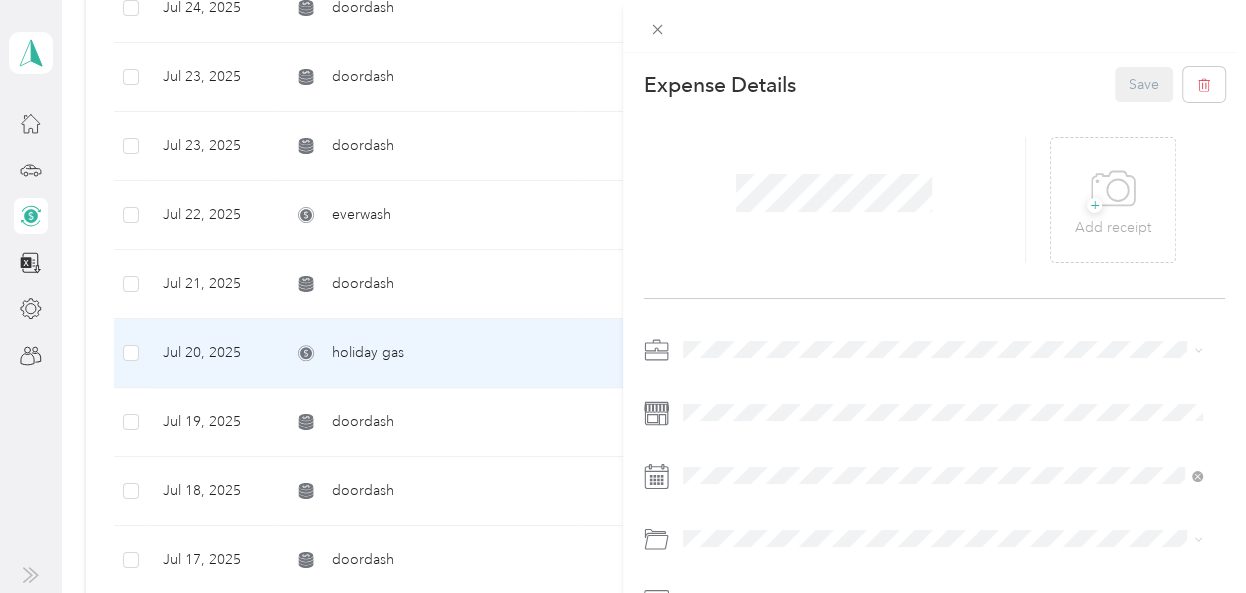 click on "This  expense  cannot be edited because it is either under review, approved, or paid. Contact your Team Manager to edit it.  Expense Details Save + Add receipt" at bounding box center [623, 296] 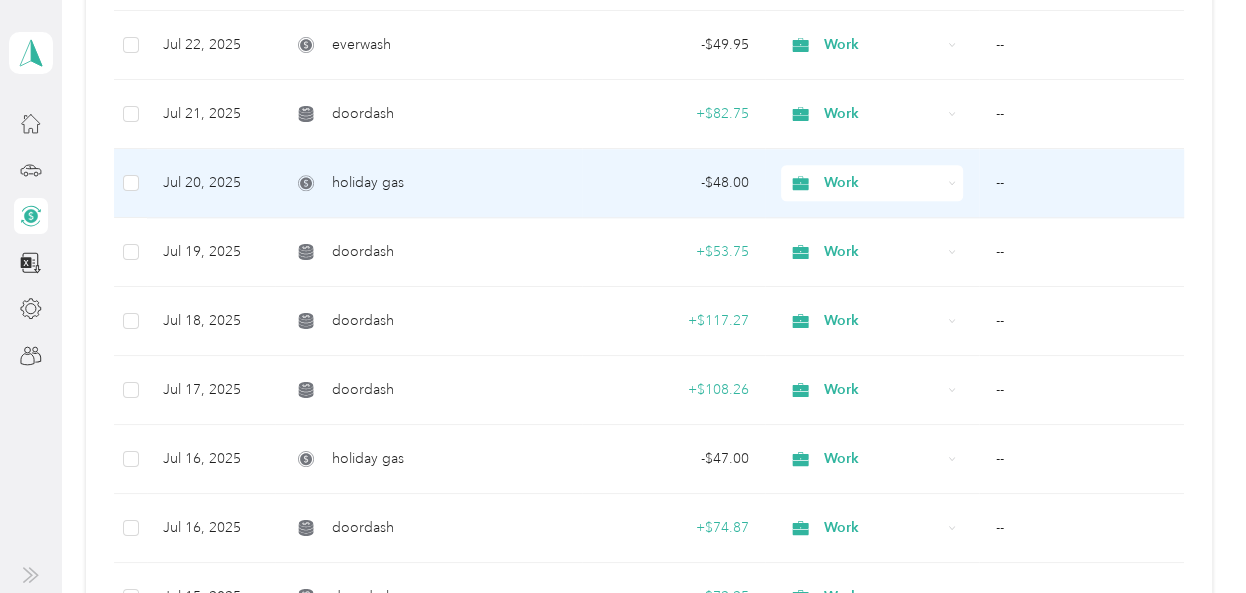 scroll, scrollTop: 1200, scrollLeft: 0, axis: vertical 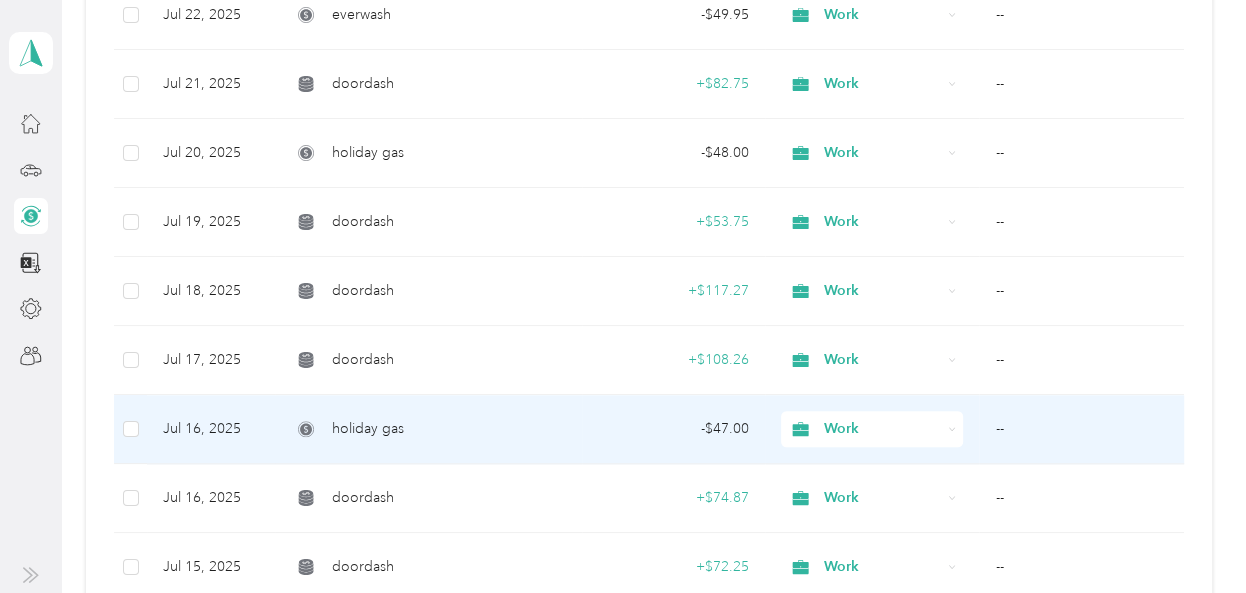 click on "-  $47.00" at bounding box center [674, 429] 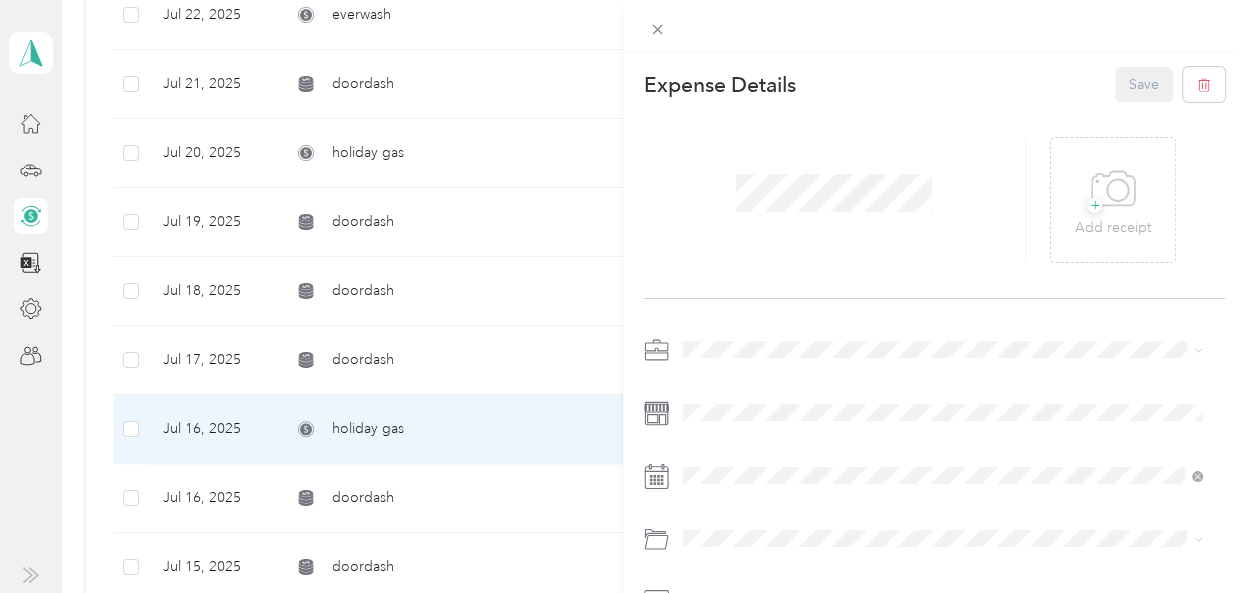 click on "This  expense  cannot be edited because it is either under review, approved, or paid. Contact your Team Manager to edit it.  Expense Details Save + Add receipt" at bounding box center [623, 296] 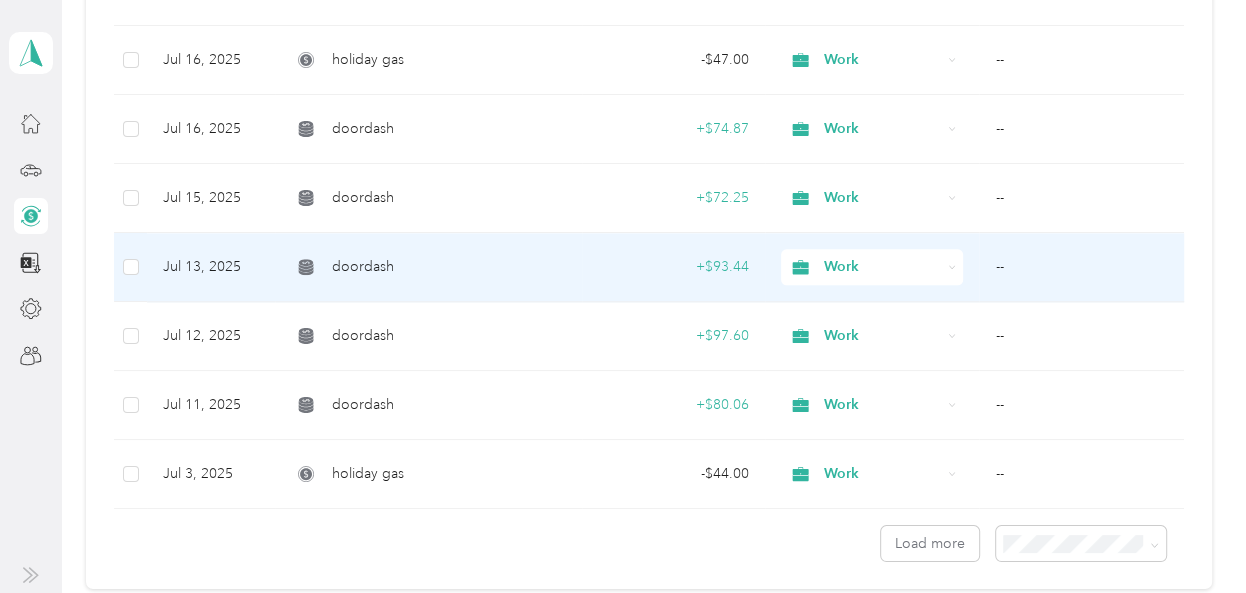 scroll, scrollTop: 1600, scrollLeft: 0, axis: vertical 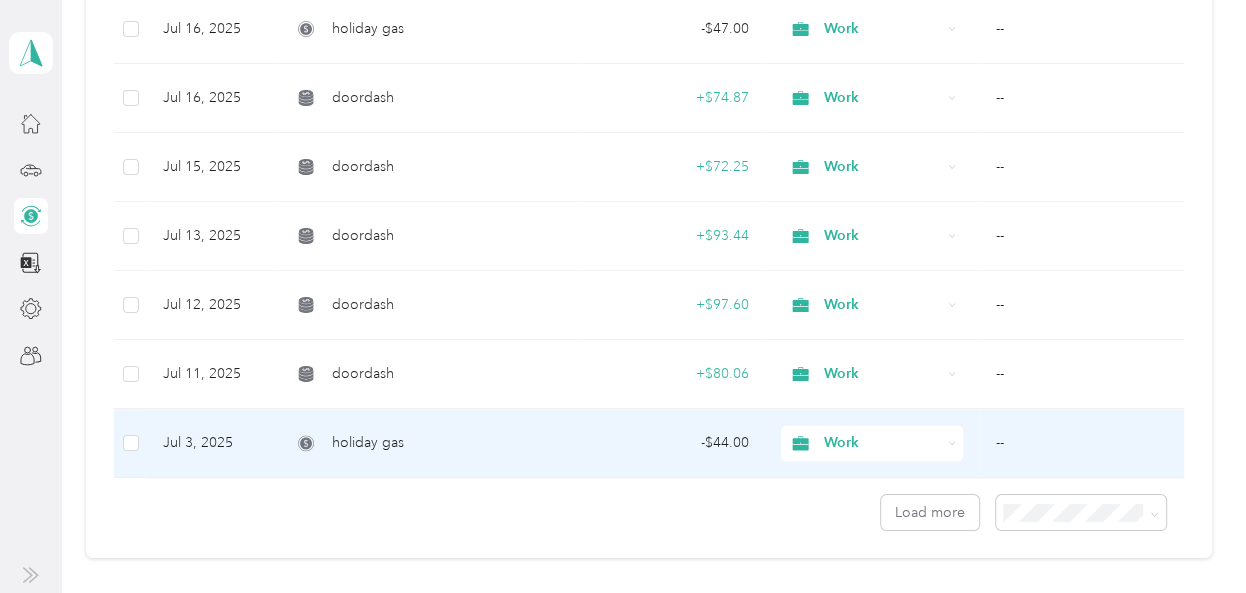 click on "-  $44.00" at bounding box center (674, 443) 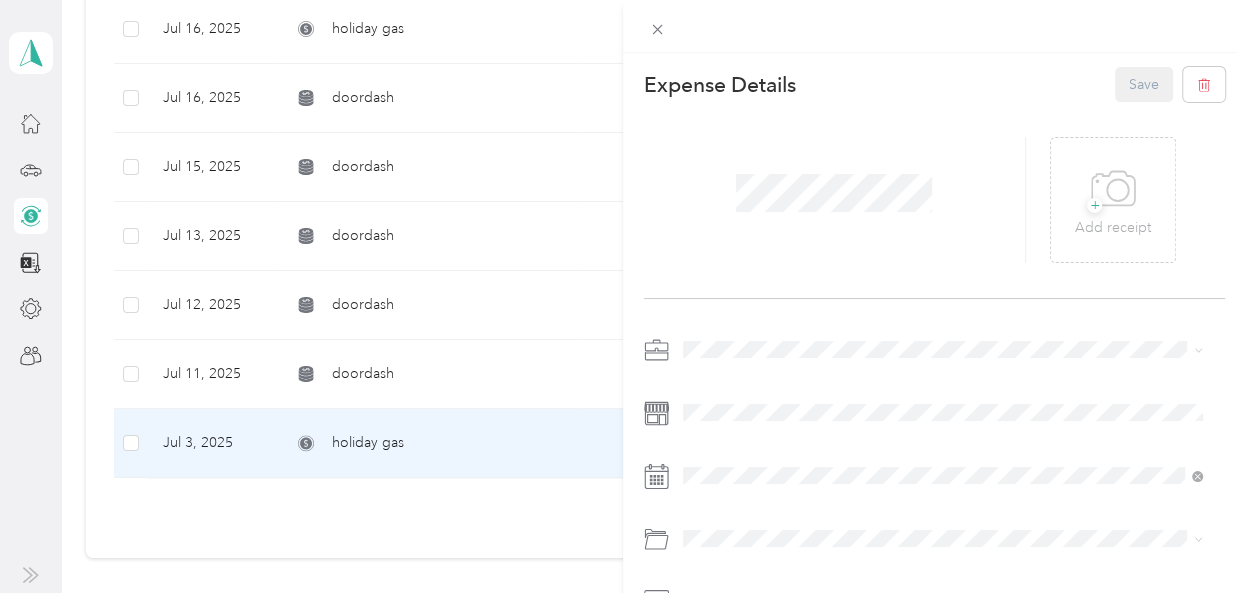 click on "This  expense  cannot be edited because it is either under review, approved, or paid. Contact your Team Manager to edit it.  Expense Details Save + Add receipt" at bounding box center [623, 296] 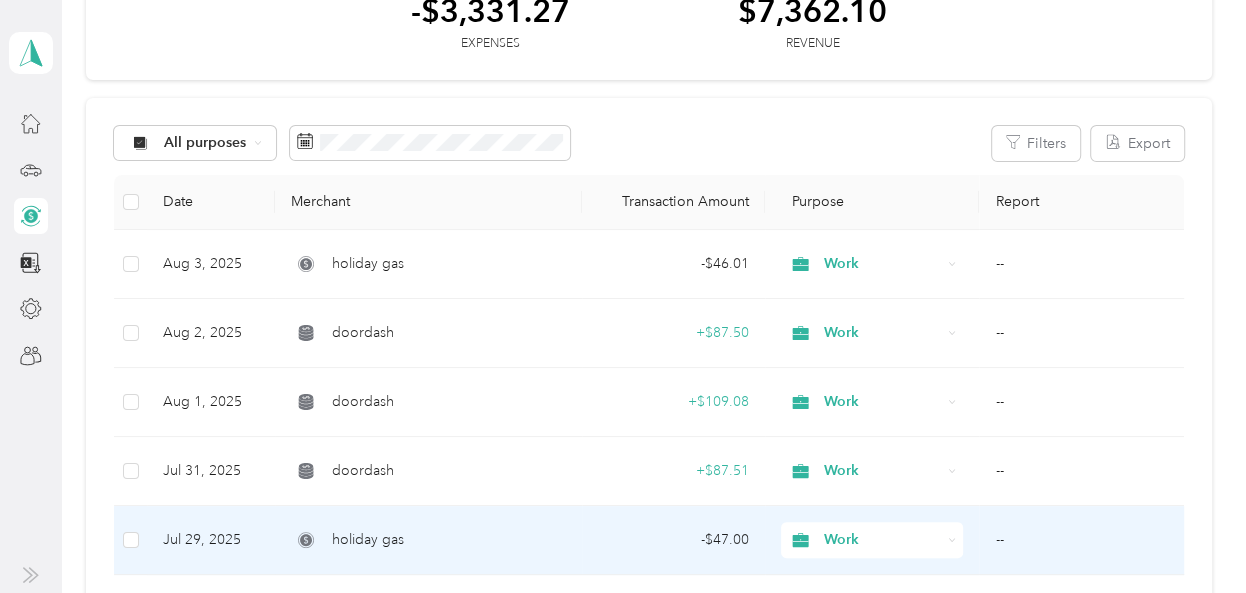 scroll, scrollTop: 100, scrollLeft: 0, axis: vertical 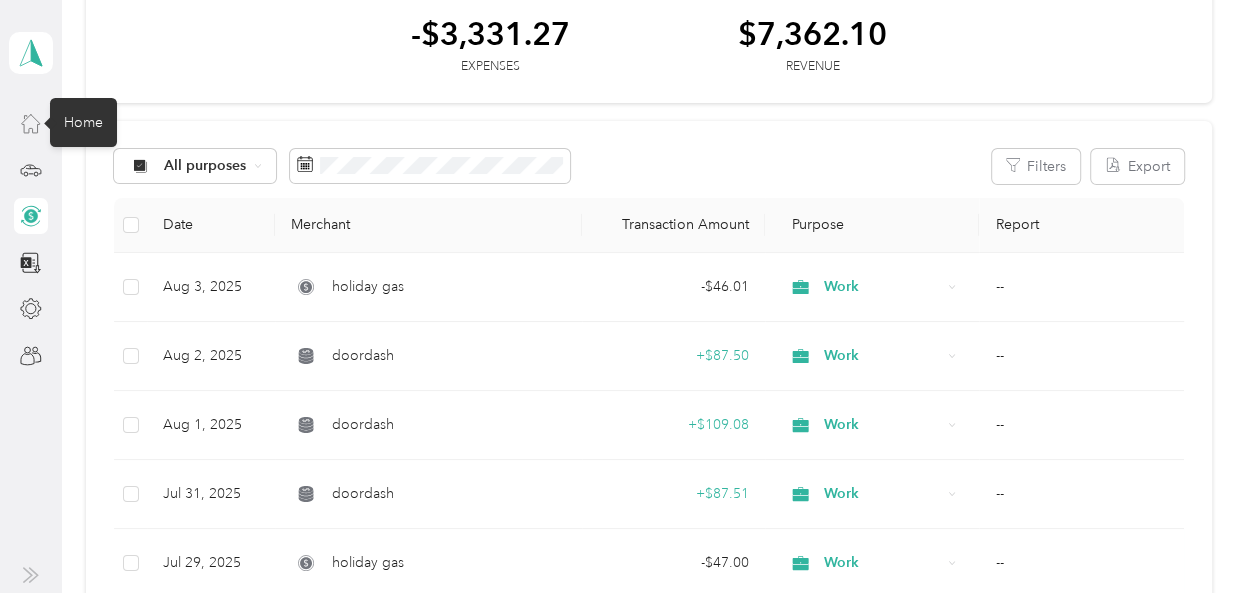 click 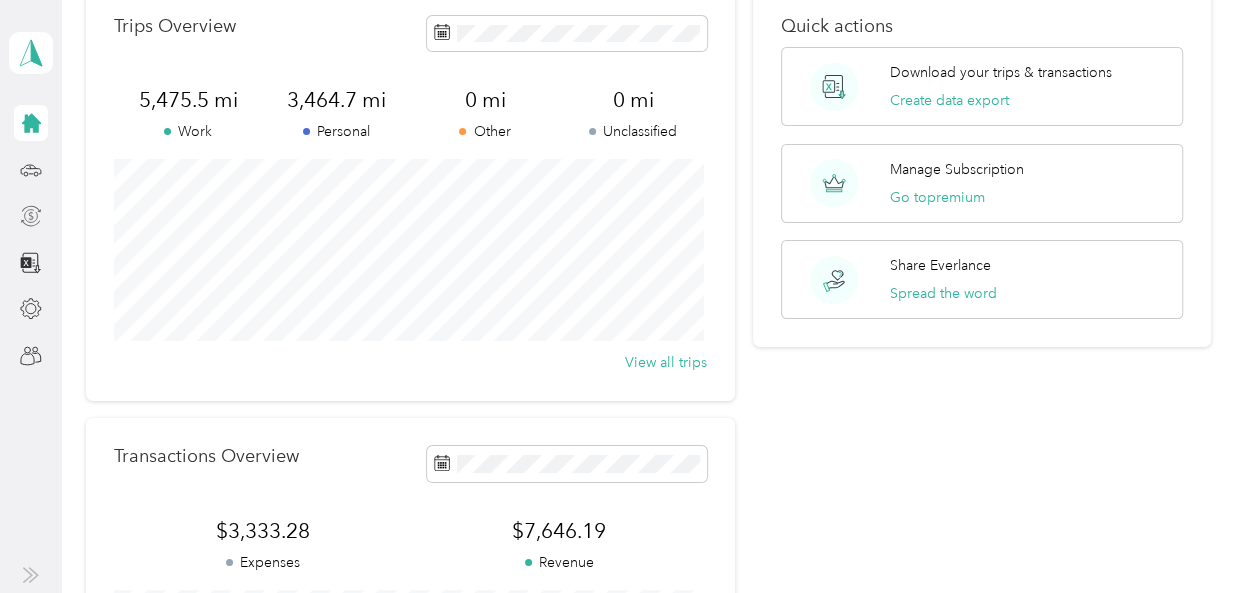 scroll, scrollTop: 0, scrollLeft: 0, axis: both 